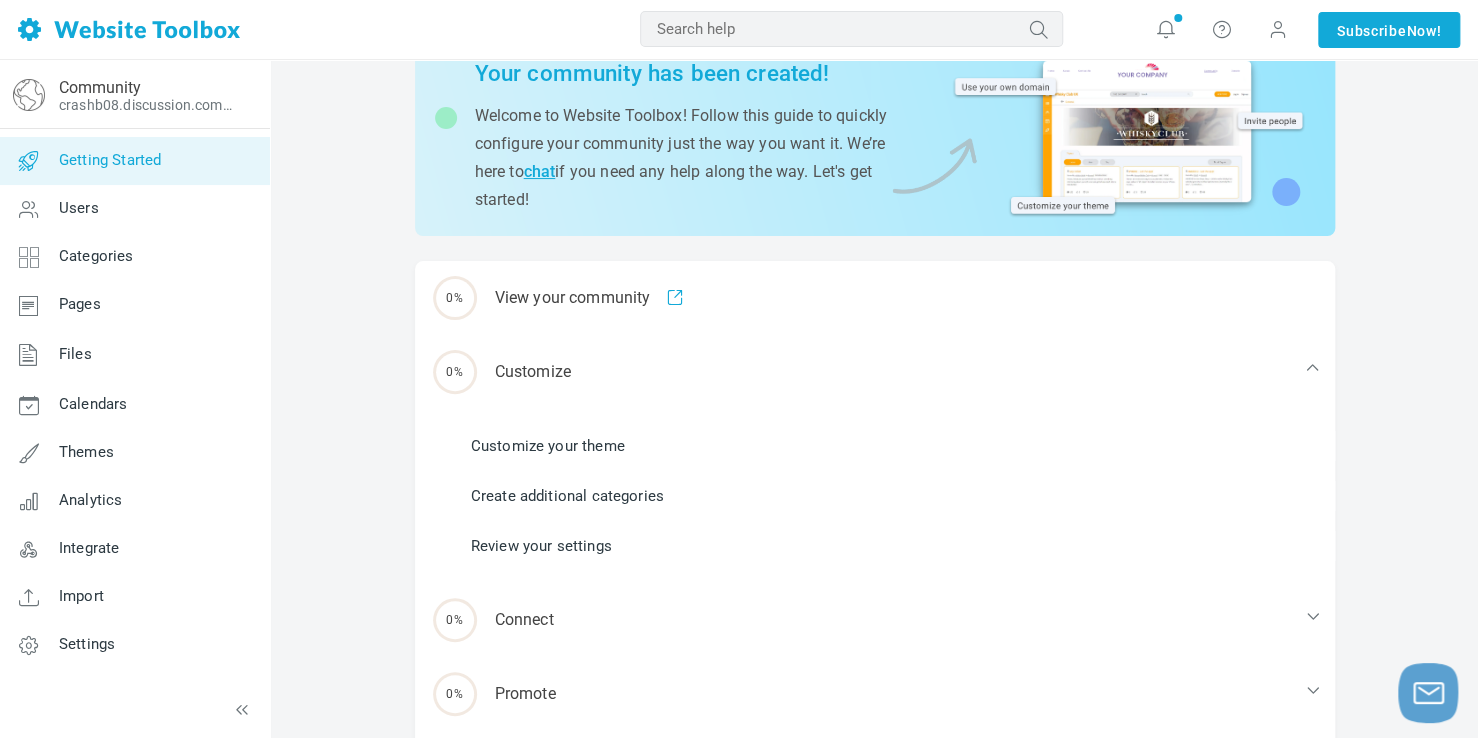 scroll, scrollTop: 94, scrollLeft: 0, axis: vertical 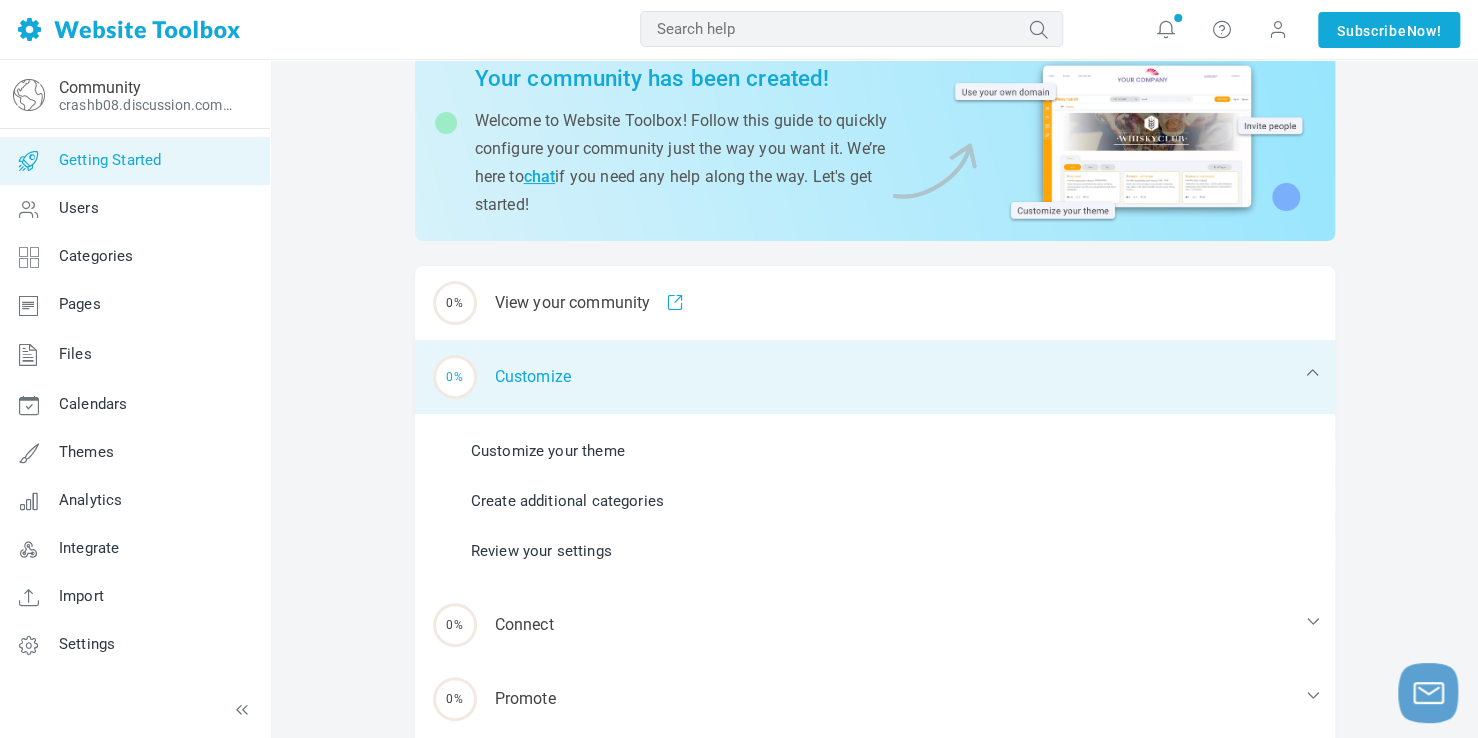 click on "0%
Customize" at bounding box center [875, 377] 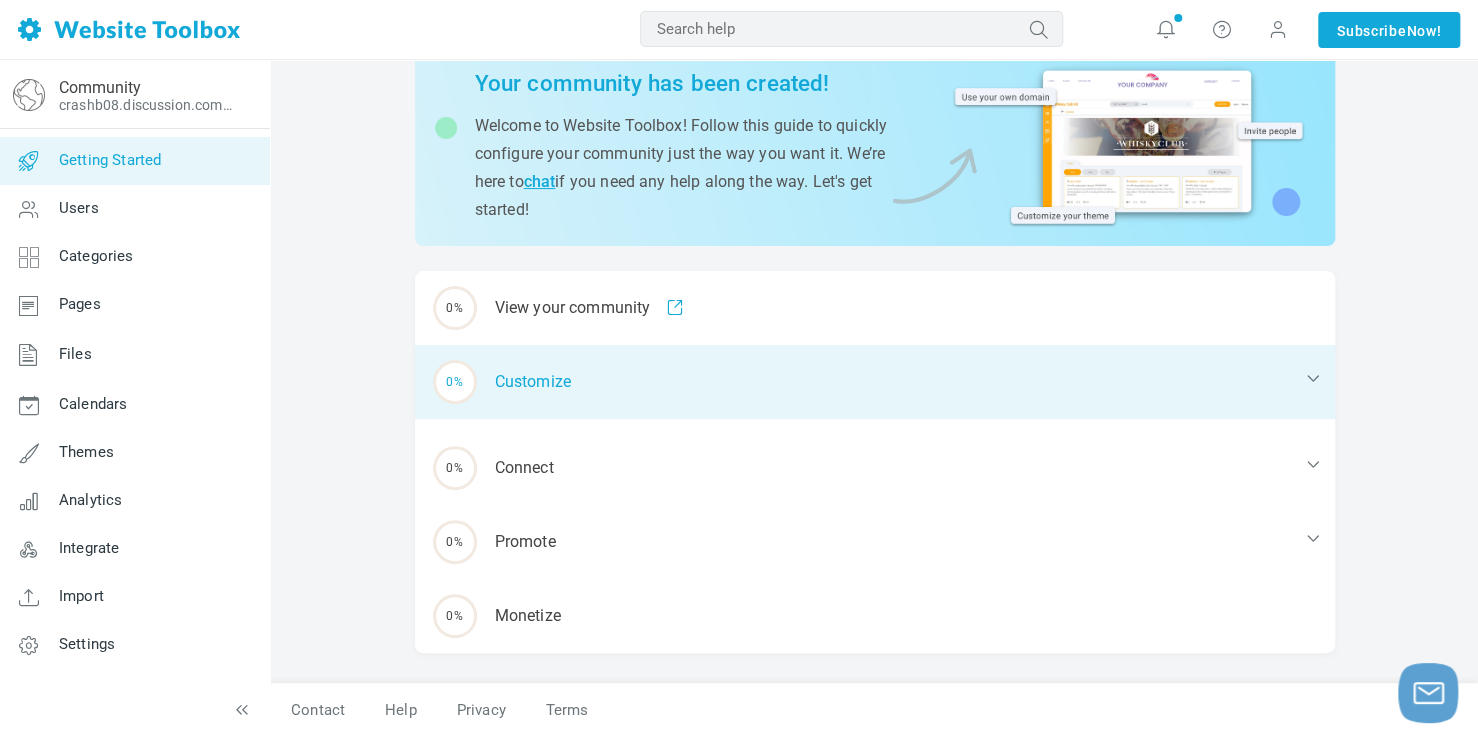 scroll, scrollTop: 76, scrollLeft: 0, axis: vertical 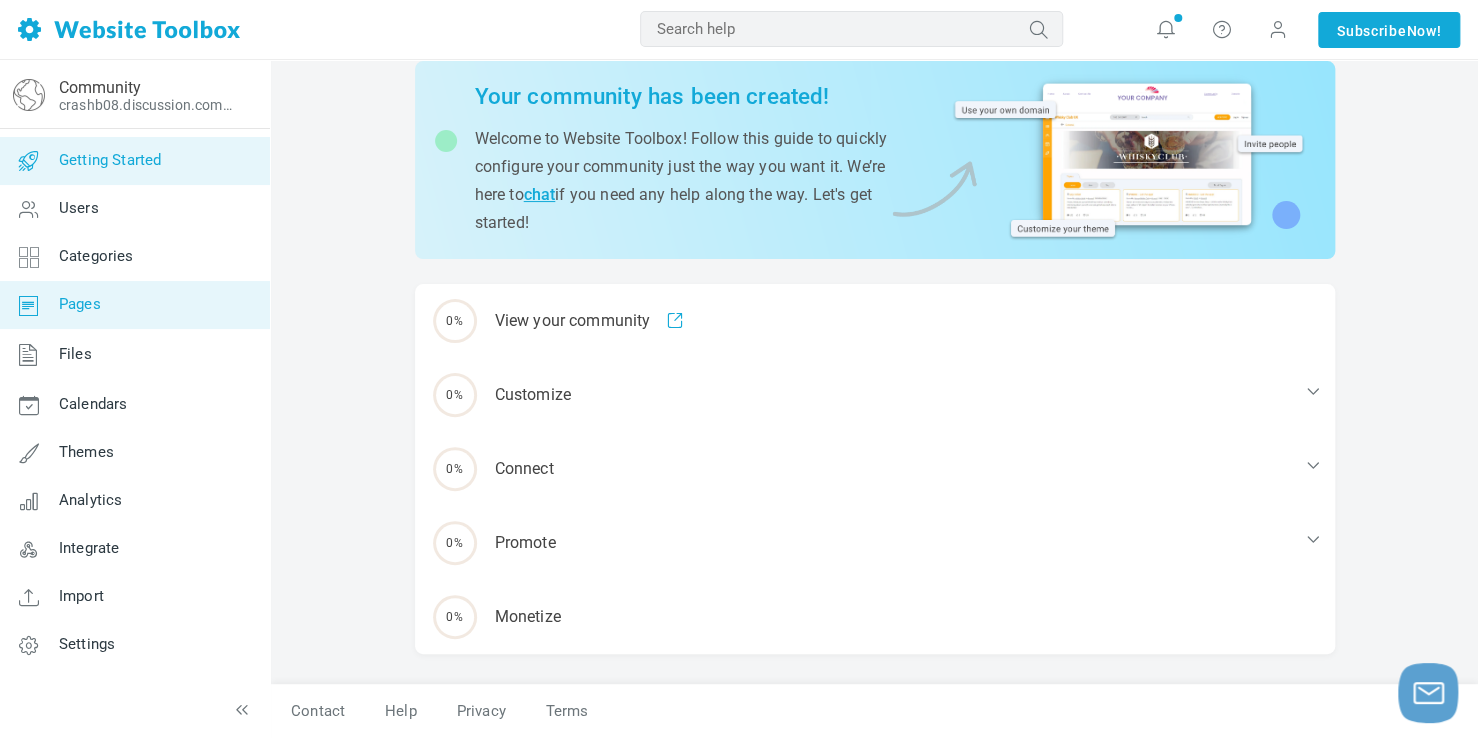 click on "Pages" at bounding box center (134, 305) 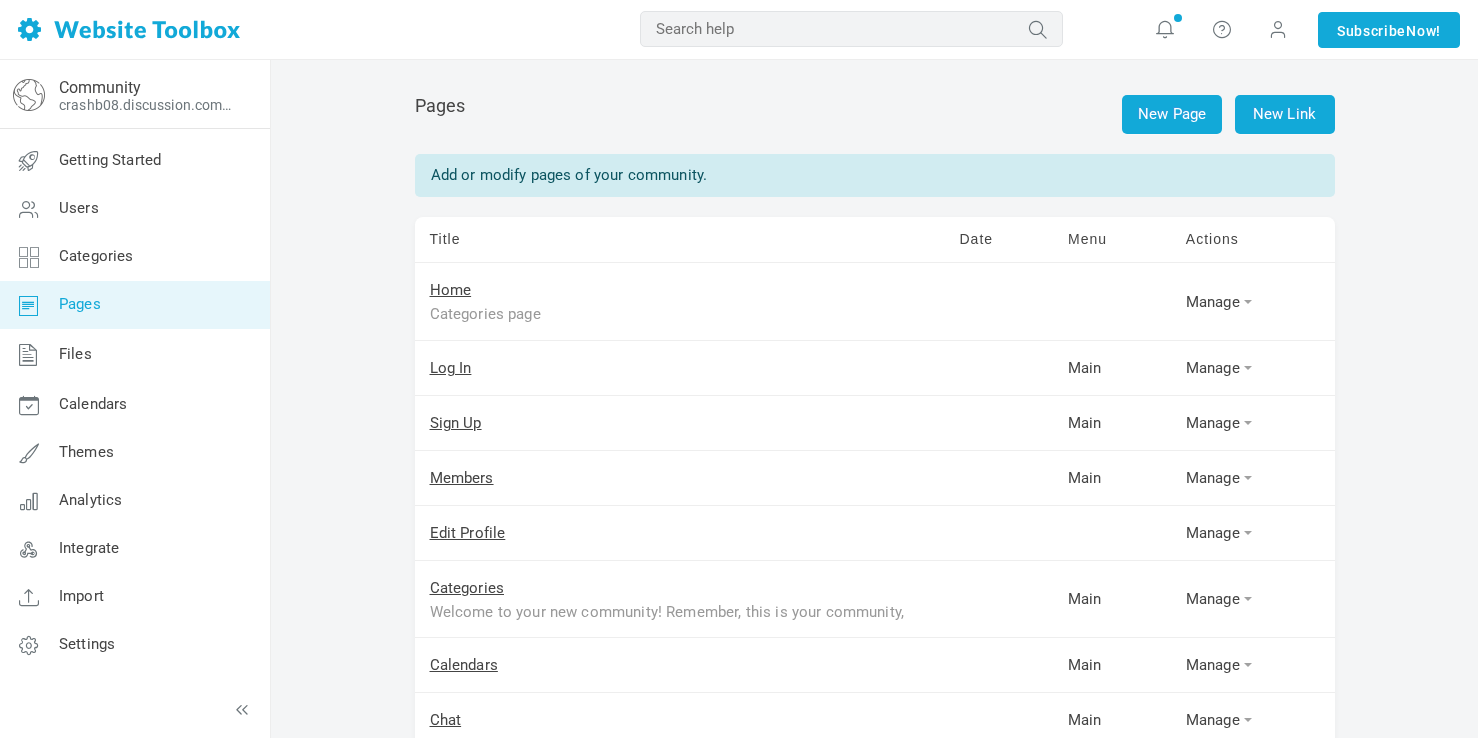 scroll, scrollTop: 0, scrollLeft: 0, axis: both 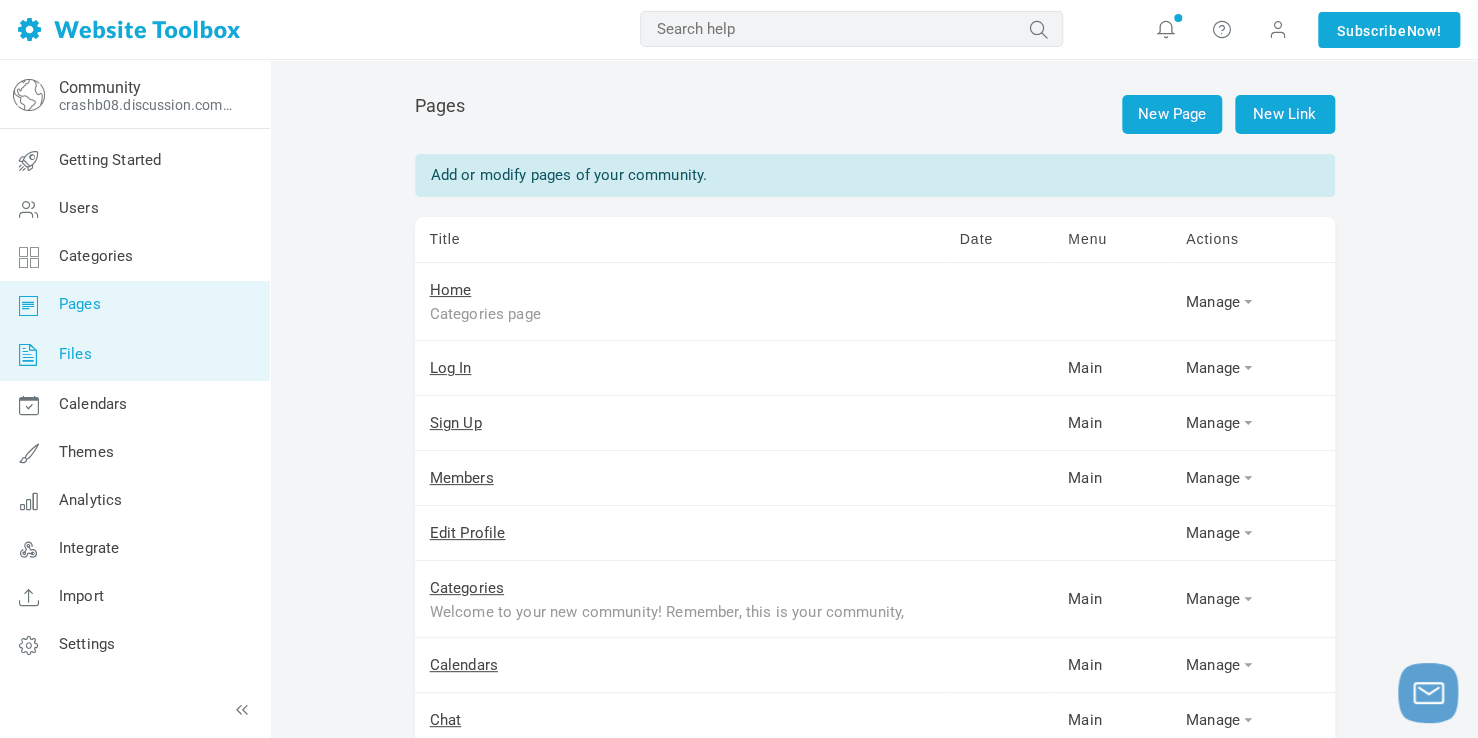 click on "Files" at bounding box center [134, 355] 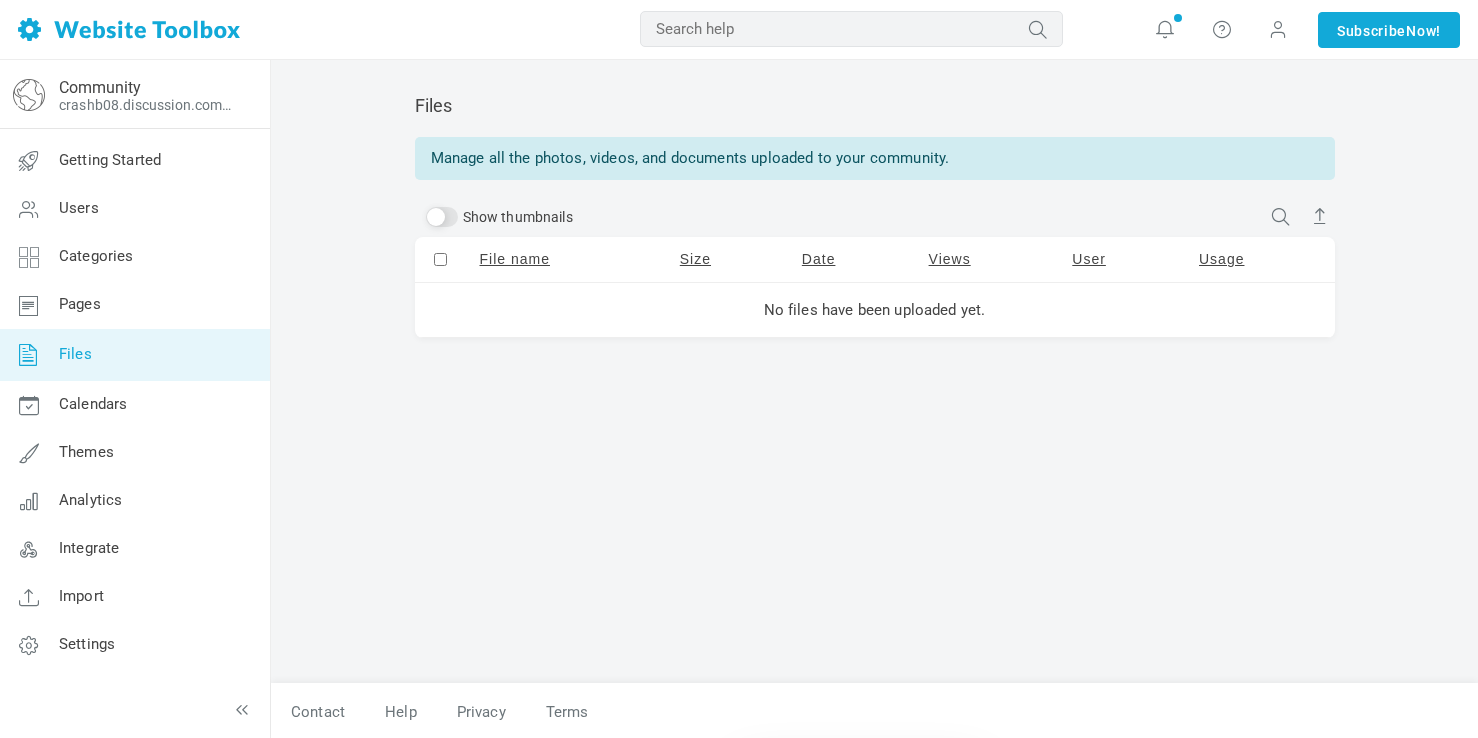 scroll, scrollTop: 0, scrollLeft: 0, axis: both 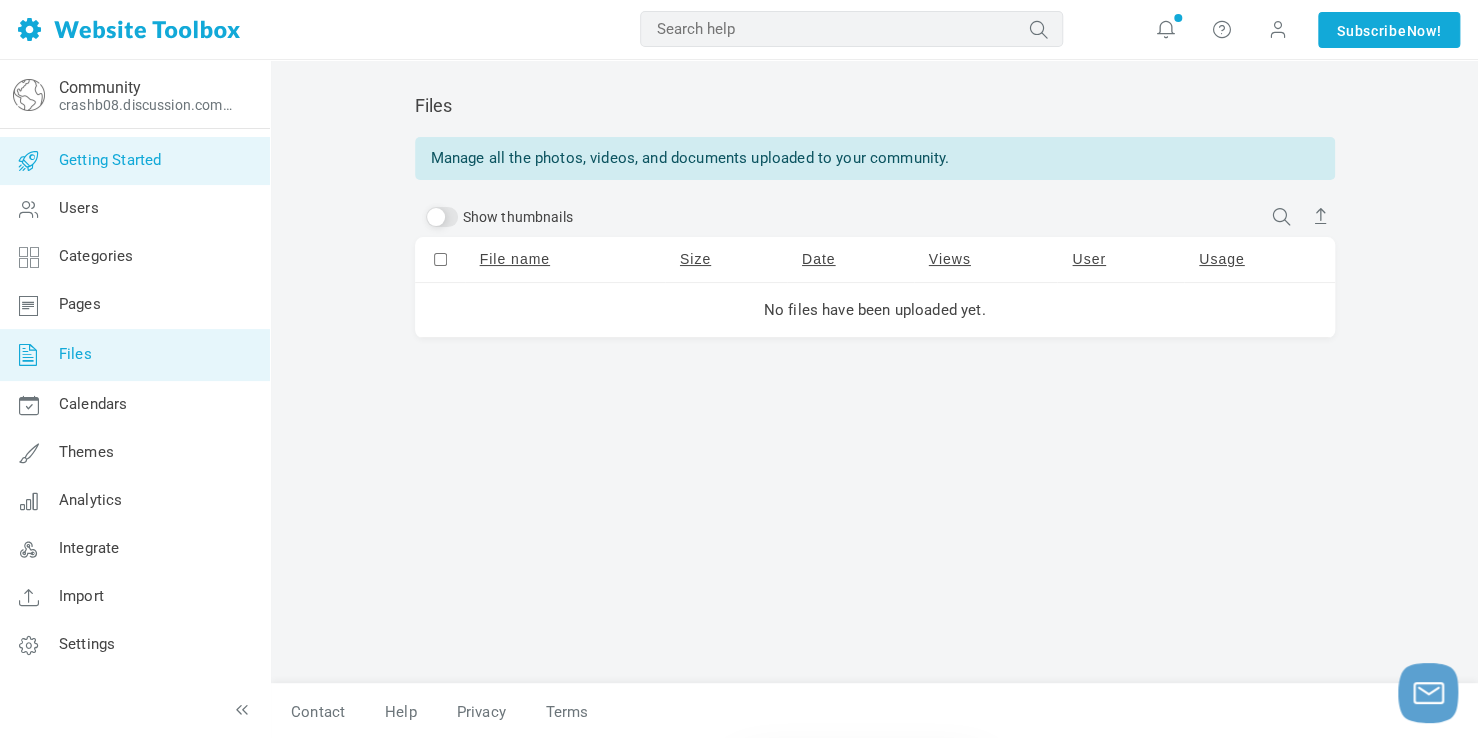 click on "Getting Started" at bounding box center (110, 160) 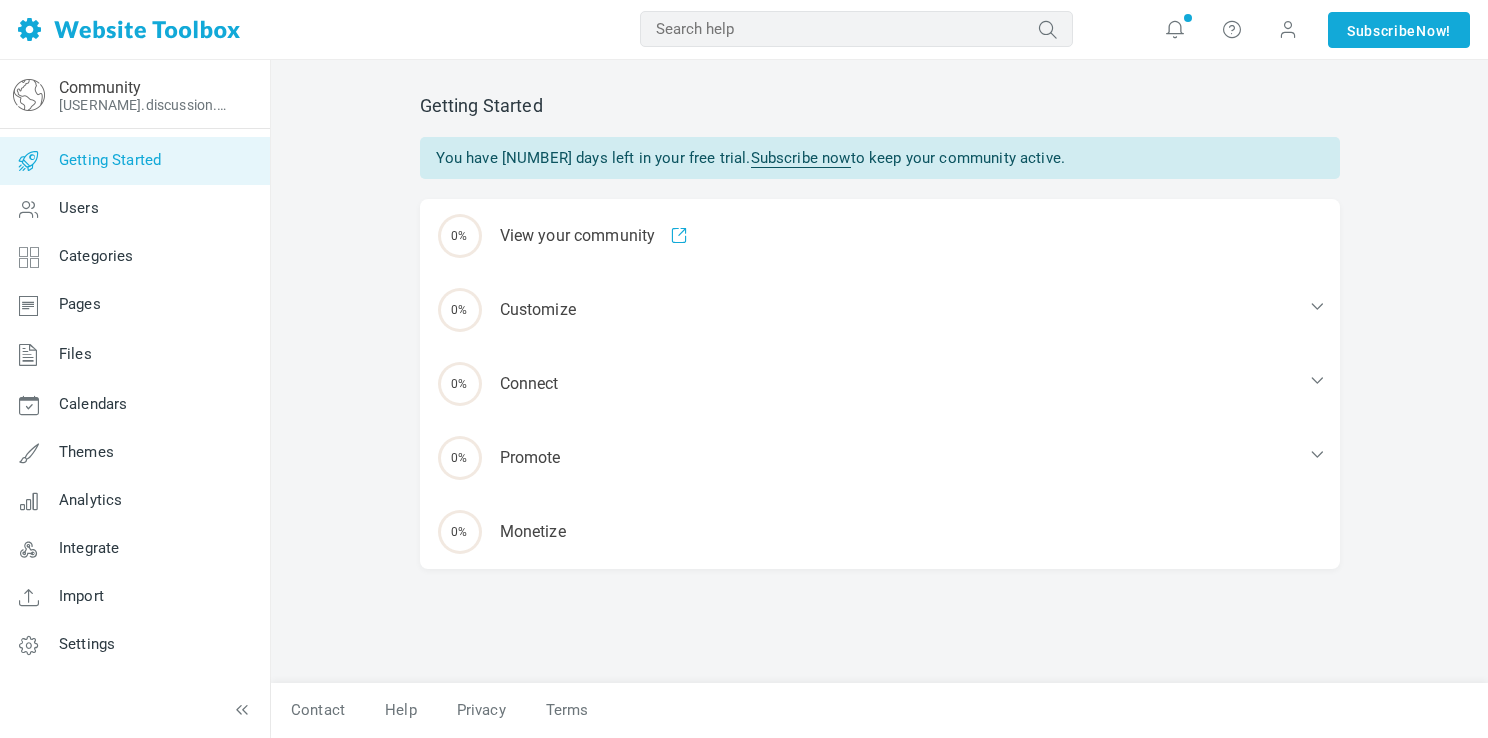scroll, scrollTop: 0, scrollLeft: 0, axis: both 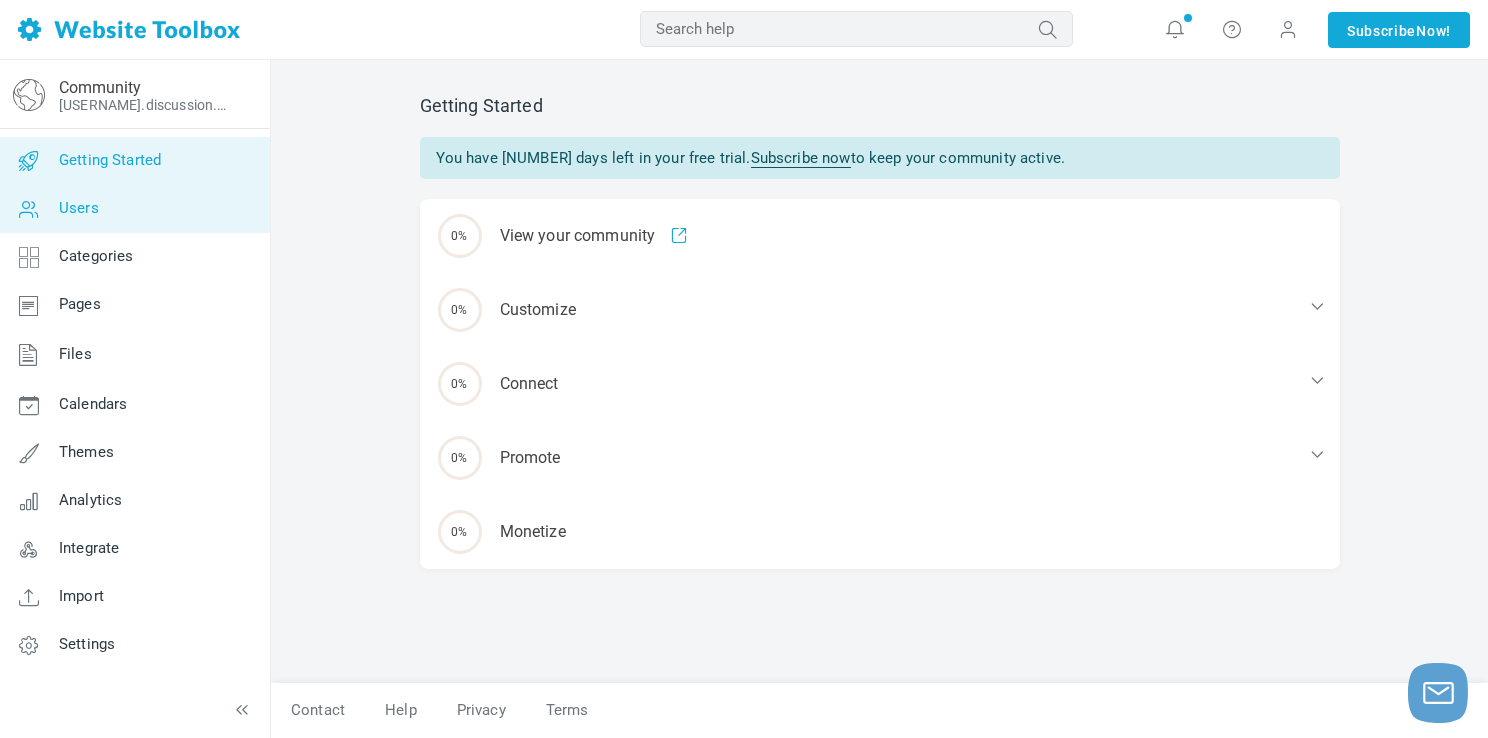 click on "Users" at bounding box center (134, 209) 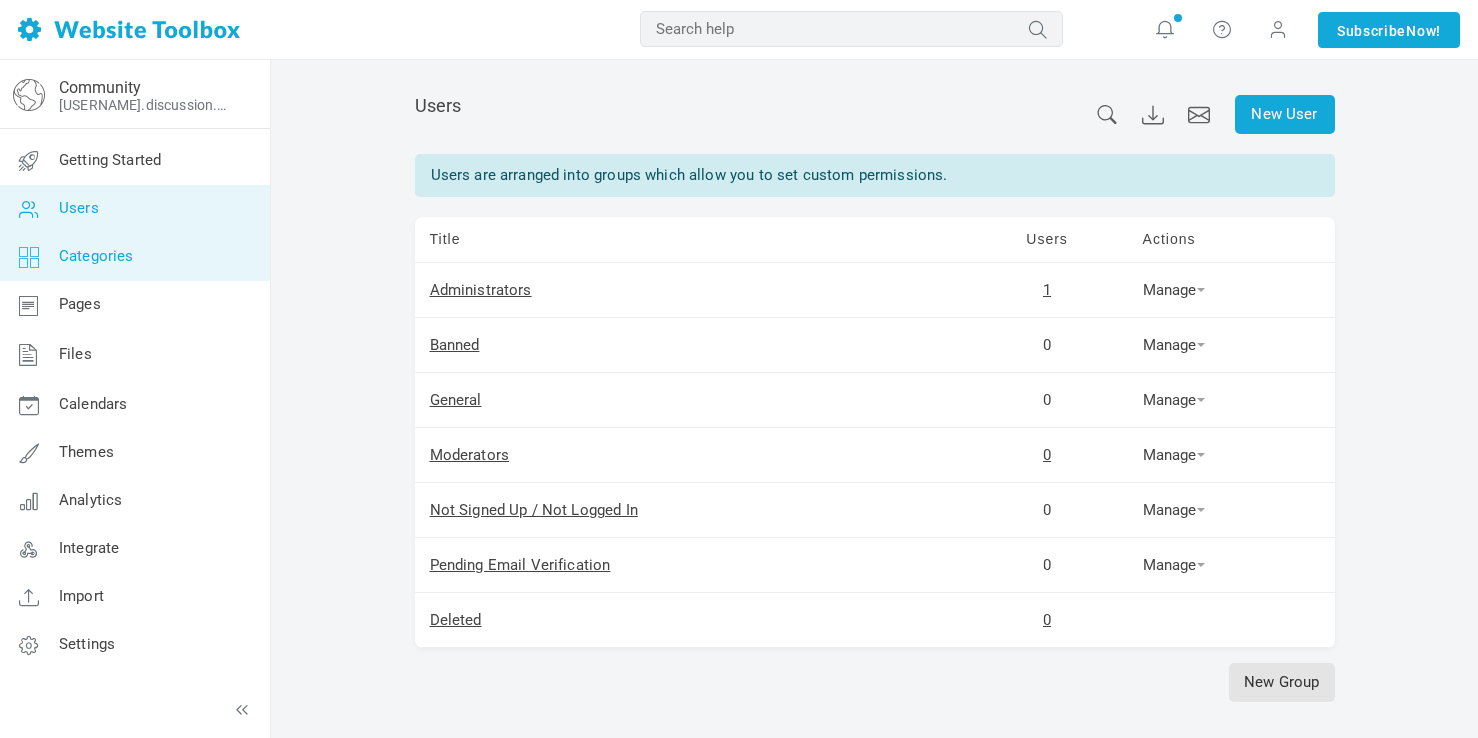 scroll, scrollTop: 0, scrollLeft: 0, axis: both 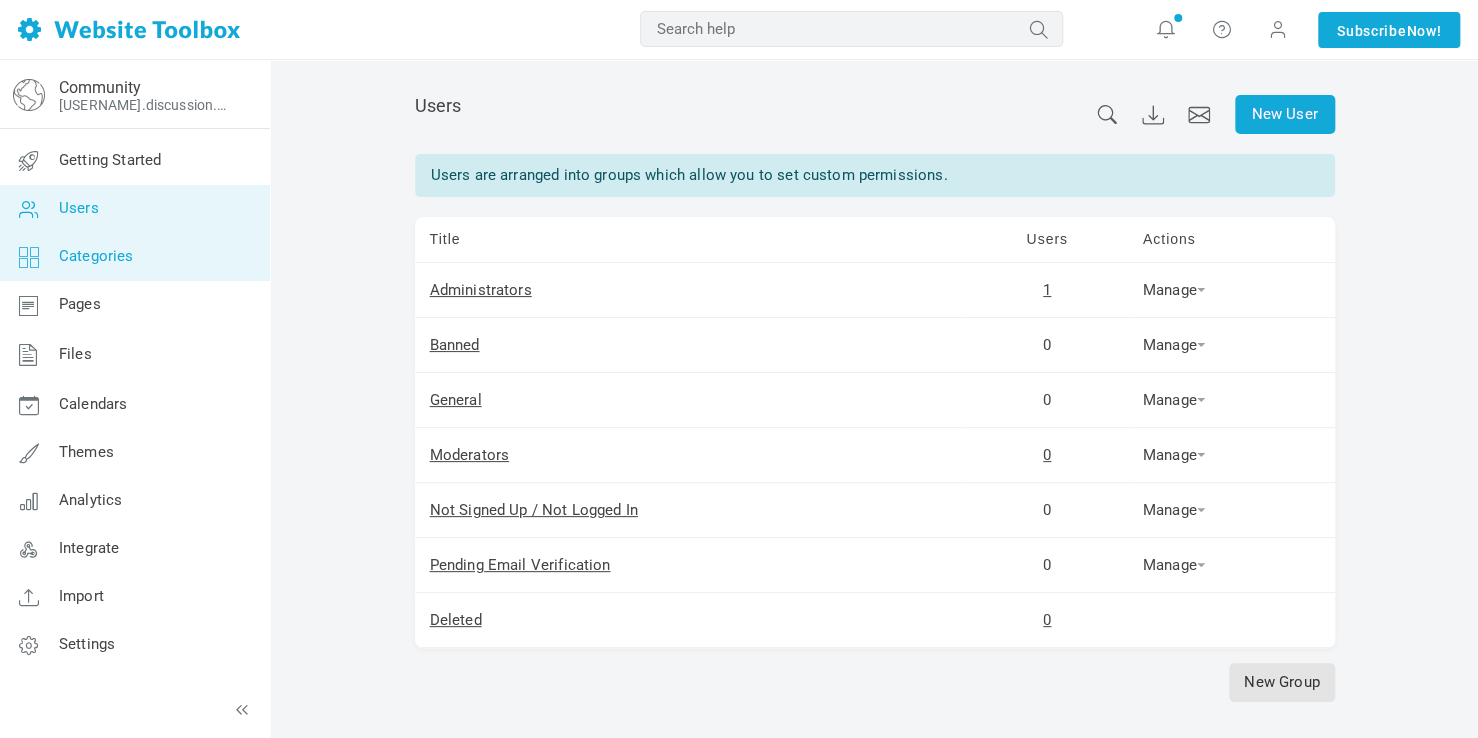 click on "Categories" at bounding box center (134, 257) 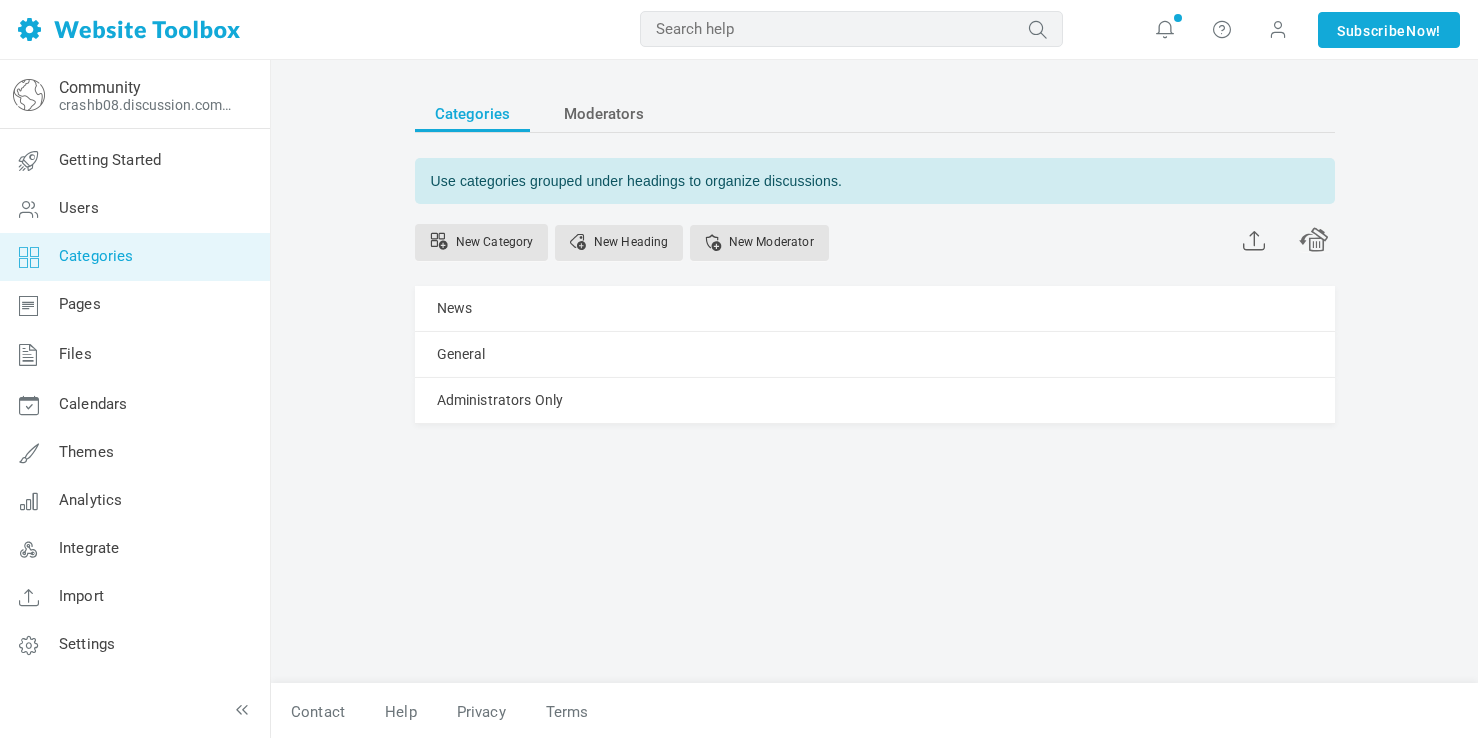 scroll, scrollTop: 0, scrollLeft: 0, axis: both 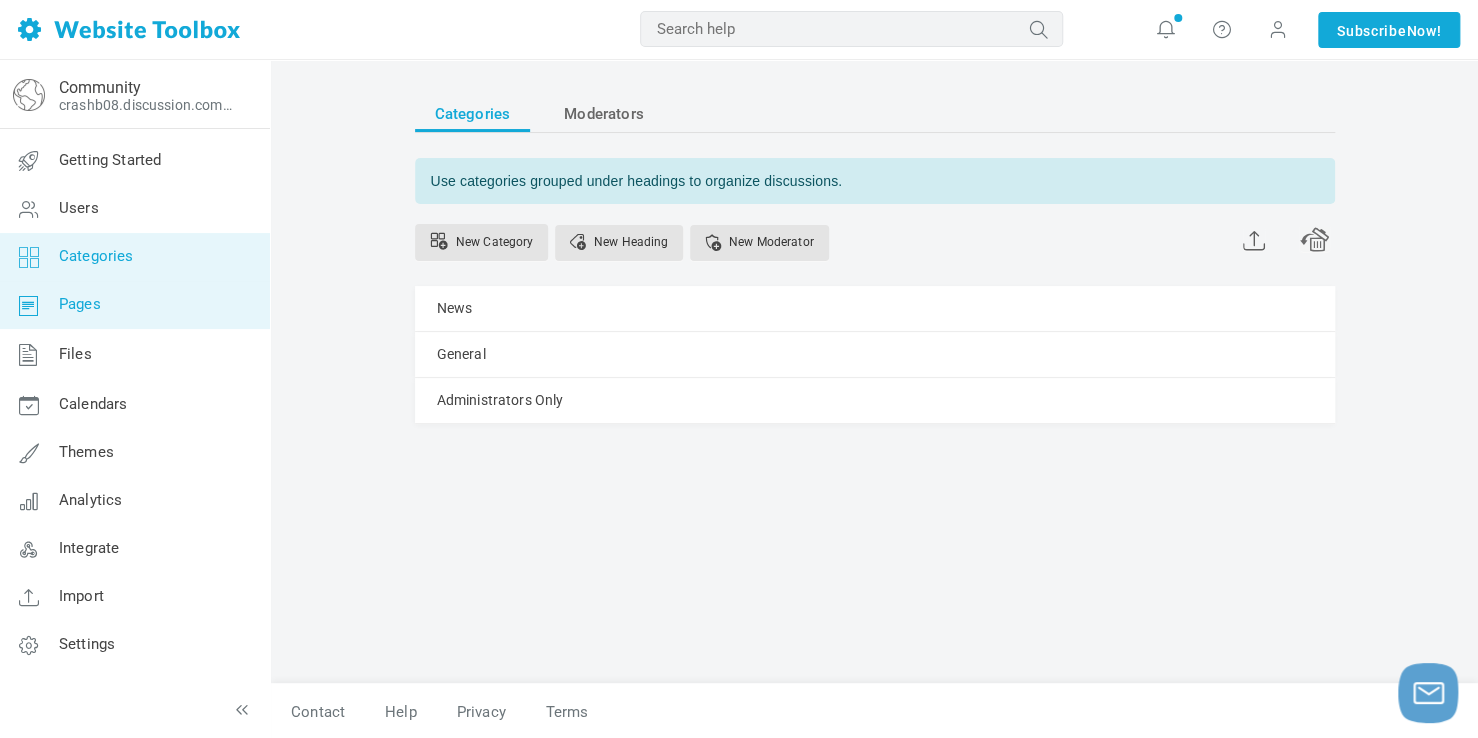 click on "Pages" at bounding box center (134, 305) 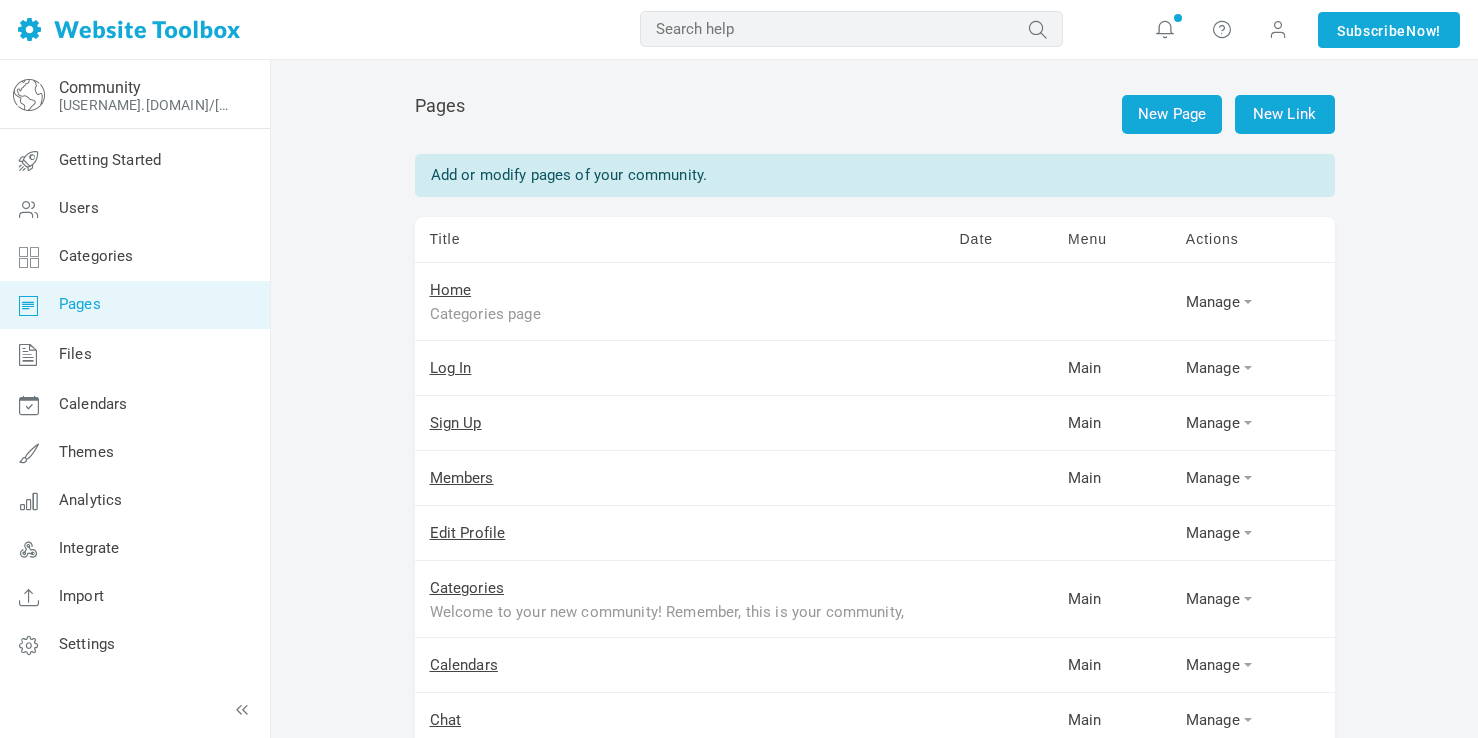 scroll, scrollTop: 0, scrollLeft: 0, axis: both 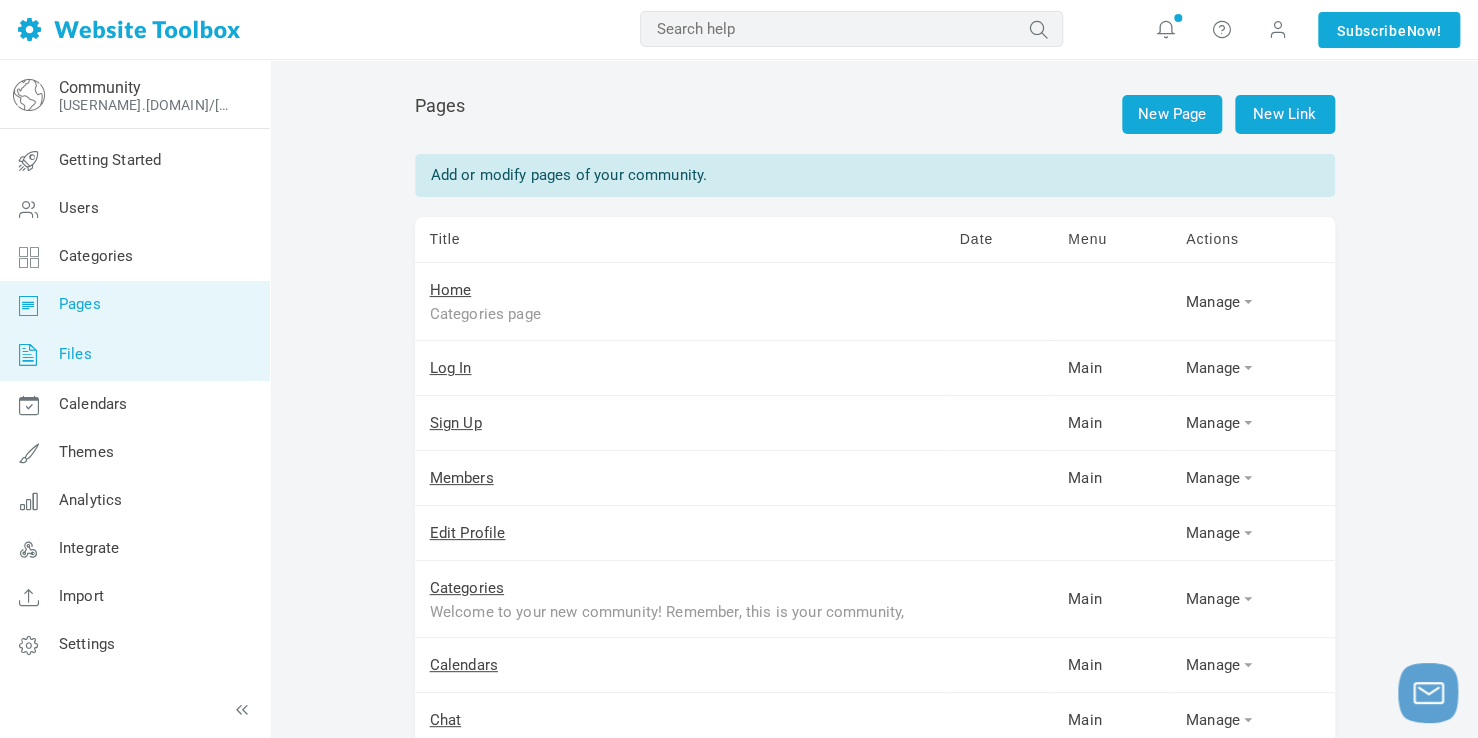 click on "Files" at bounding box center [134, 355] 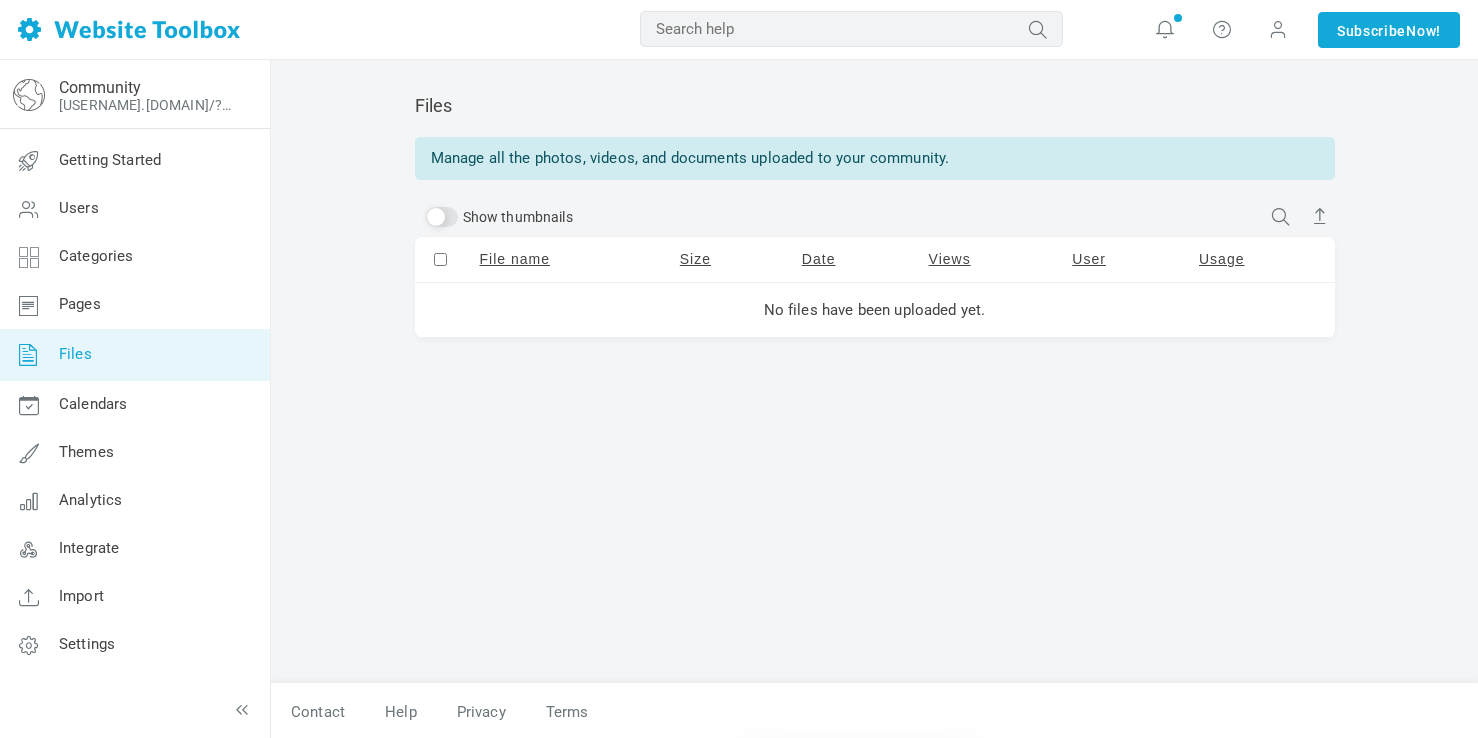 scroll, scrollTop: 0, scrollLeft: 0, axis: both 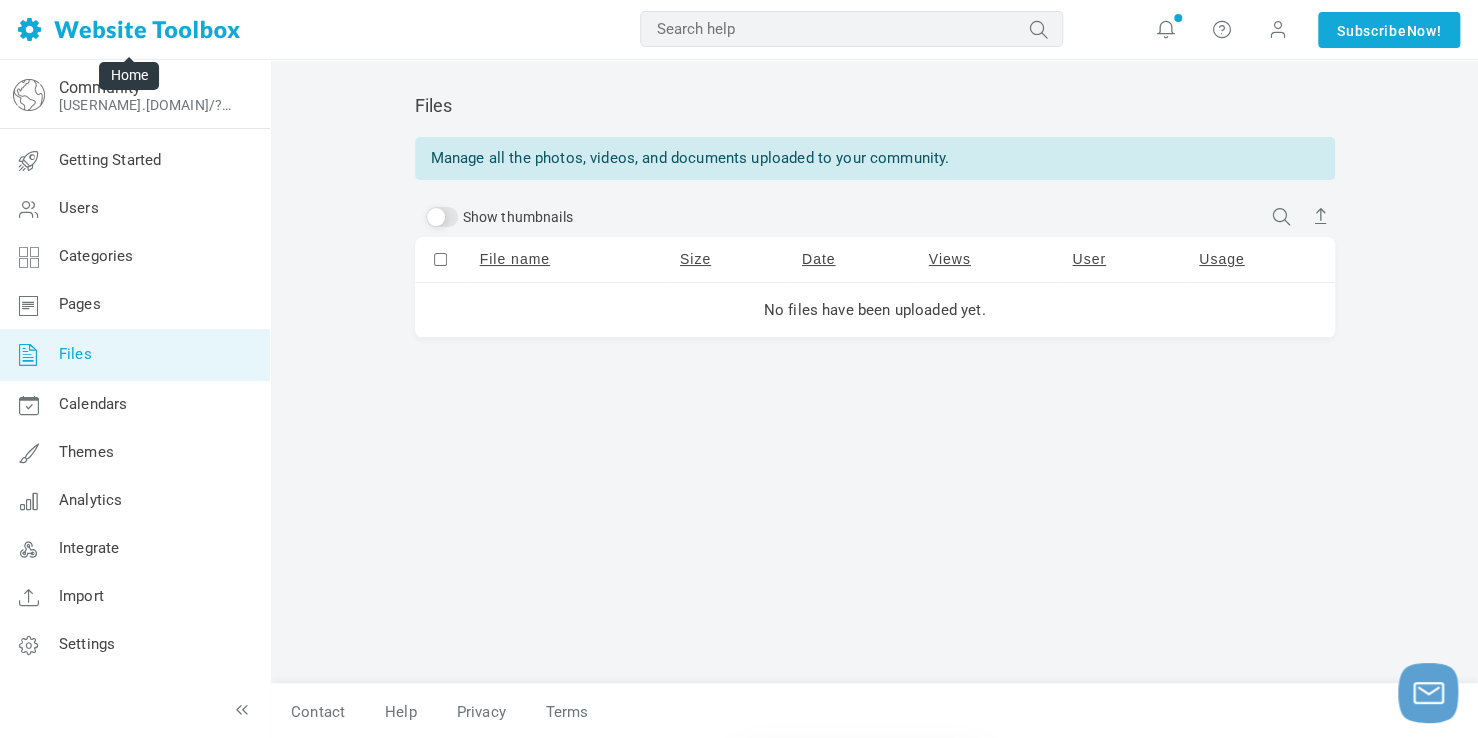 click at bounding box center (129, 29) 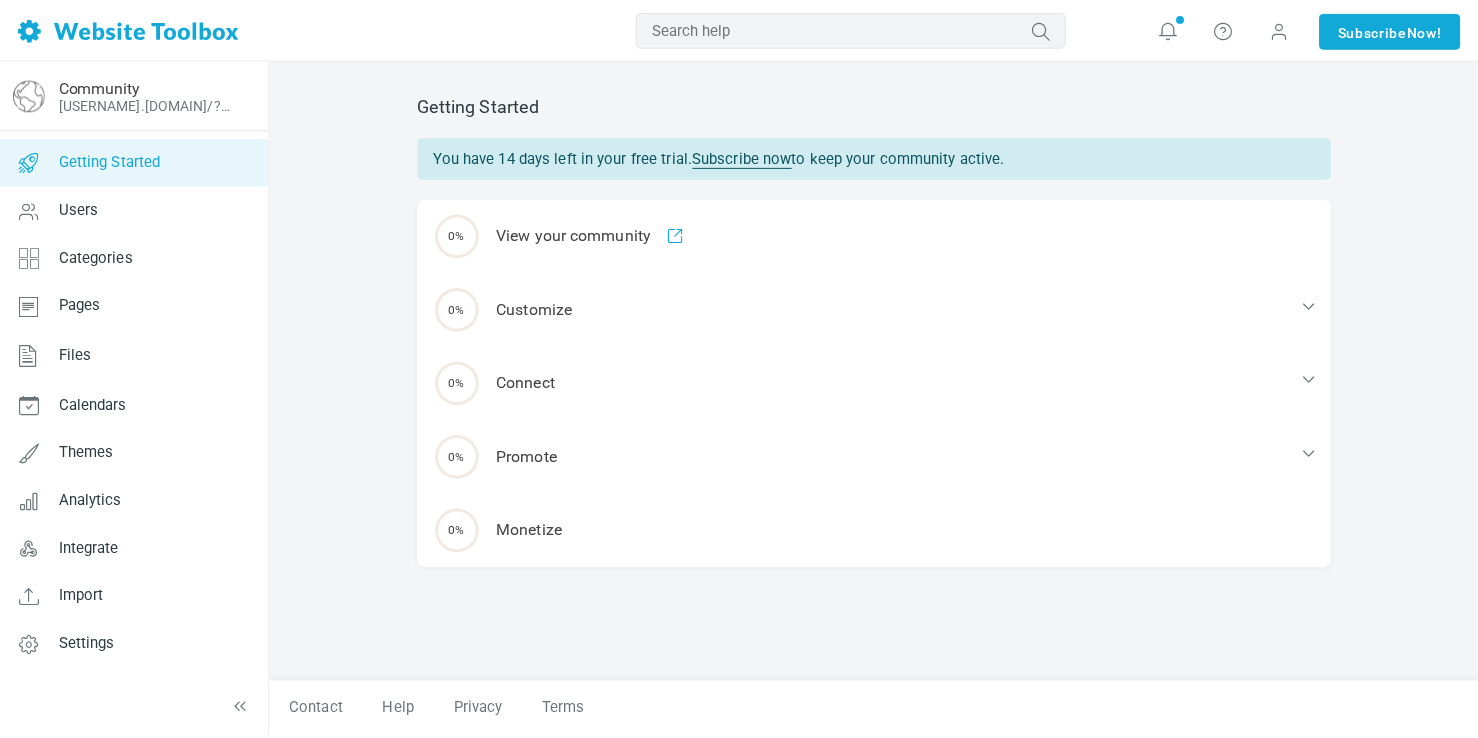 scroll, scrollTop: 0, scrollLeft: 0, axis: both 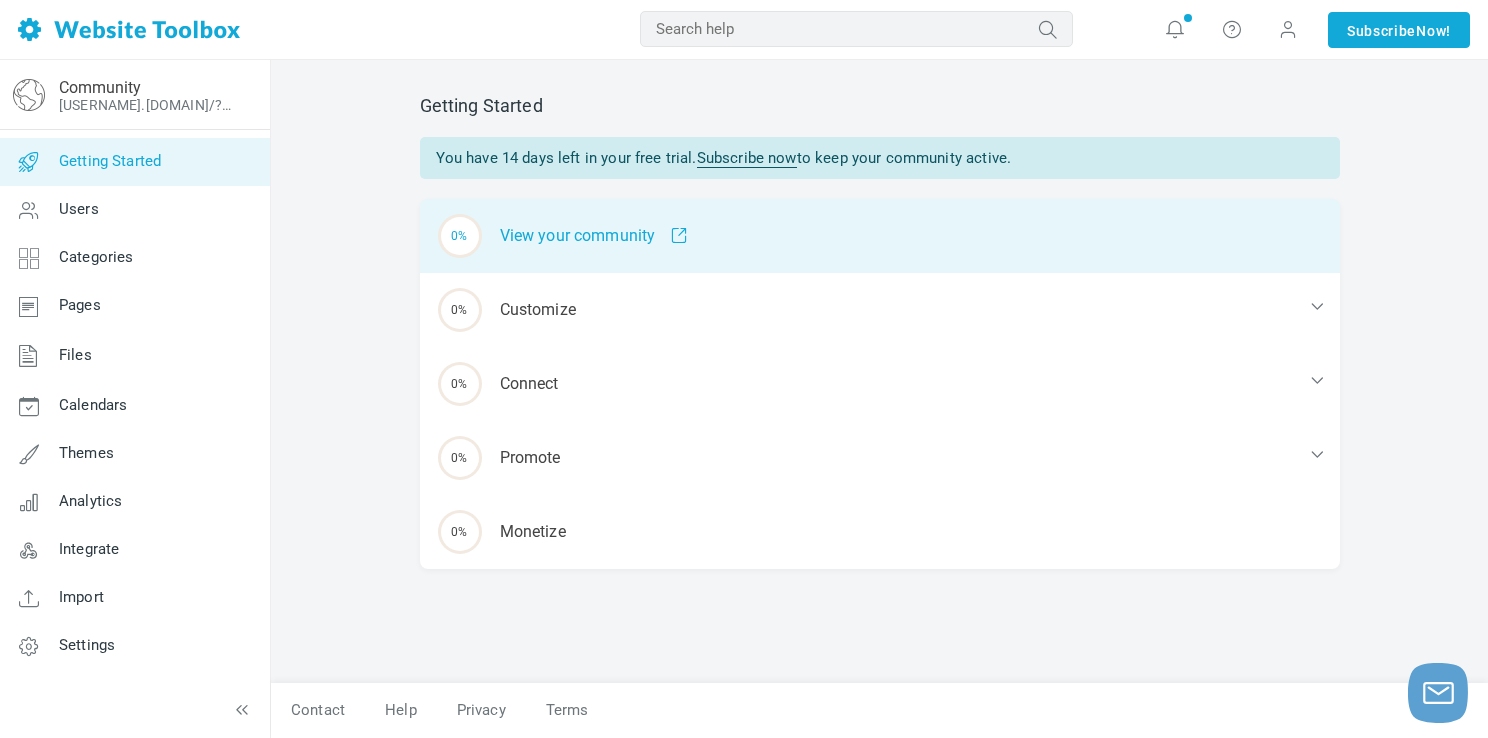 click on "0%
View your community" at bounding box center [880, 236] 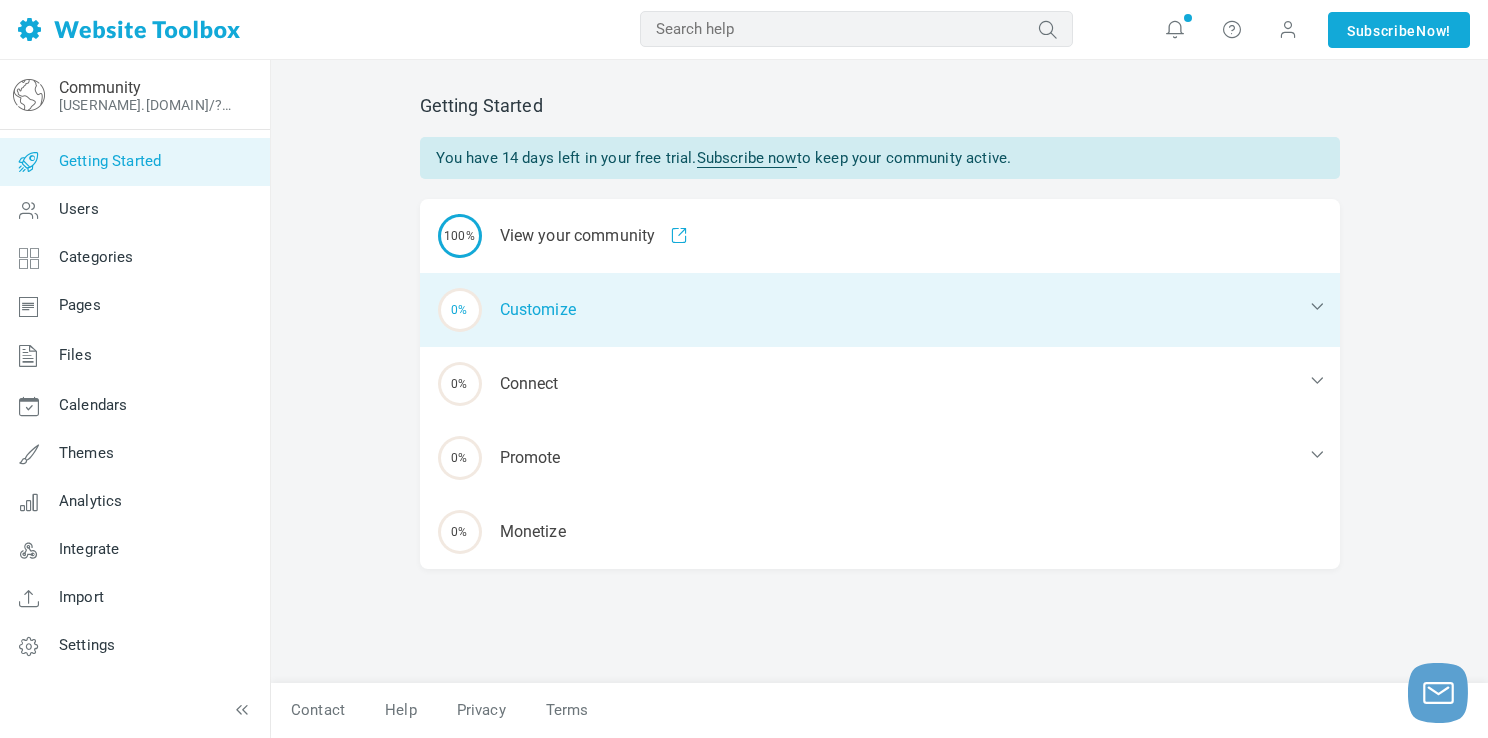 click on "0%
Customize" at bounding box center [880, 310] 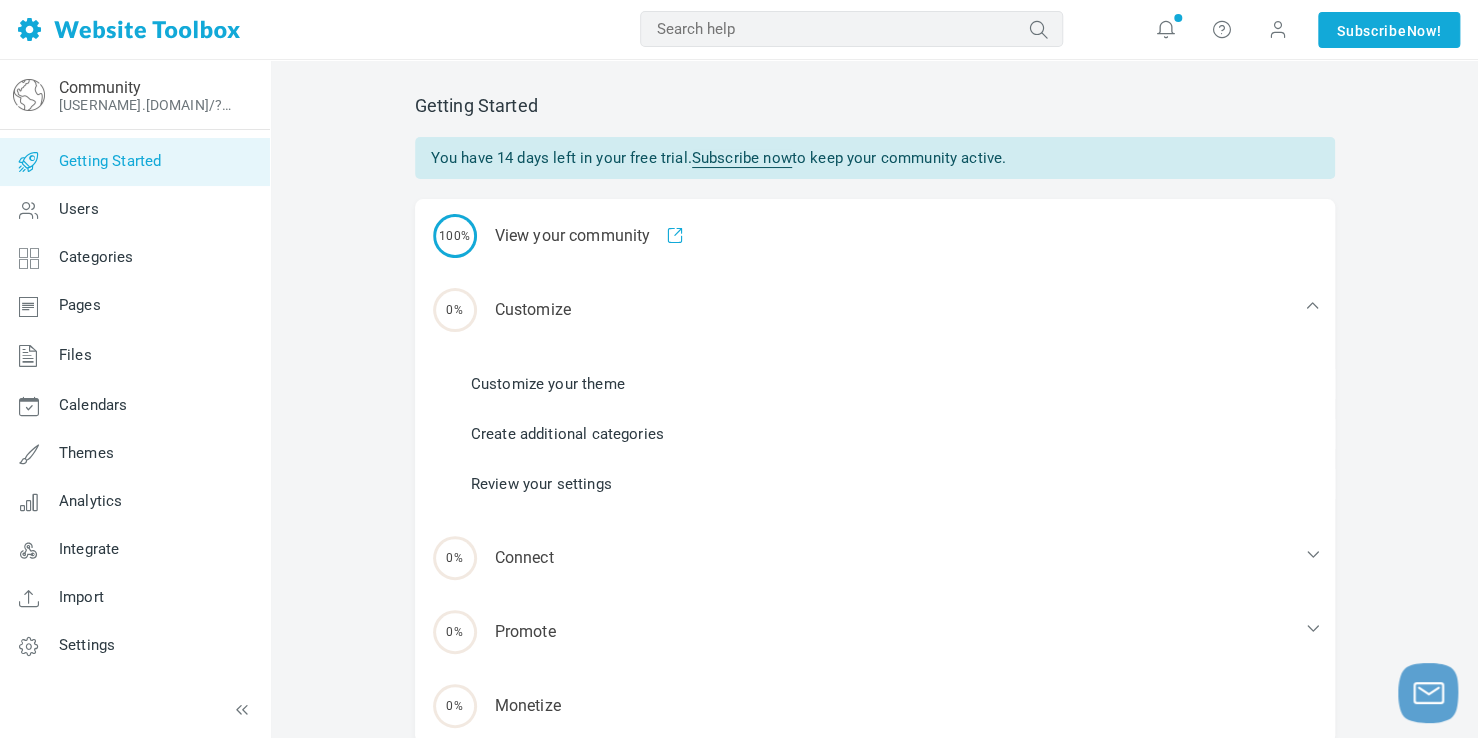 click on "Customize your theme" at bounding box center (548, 384) 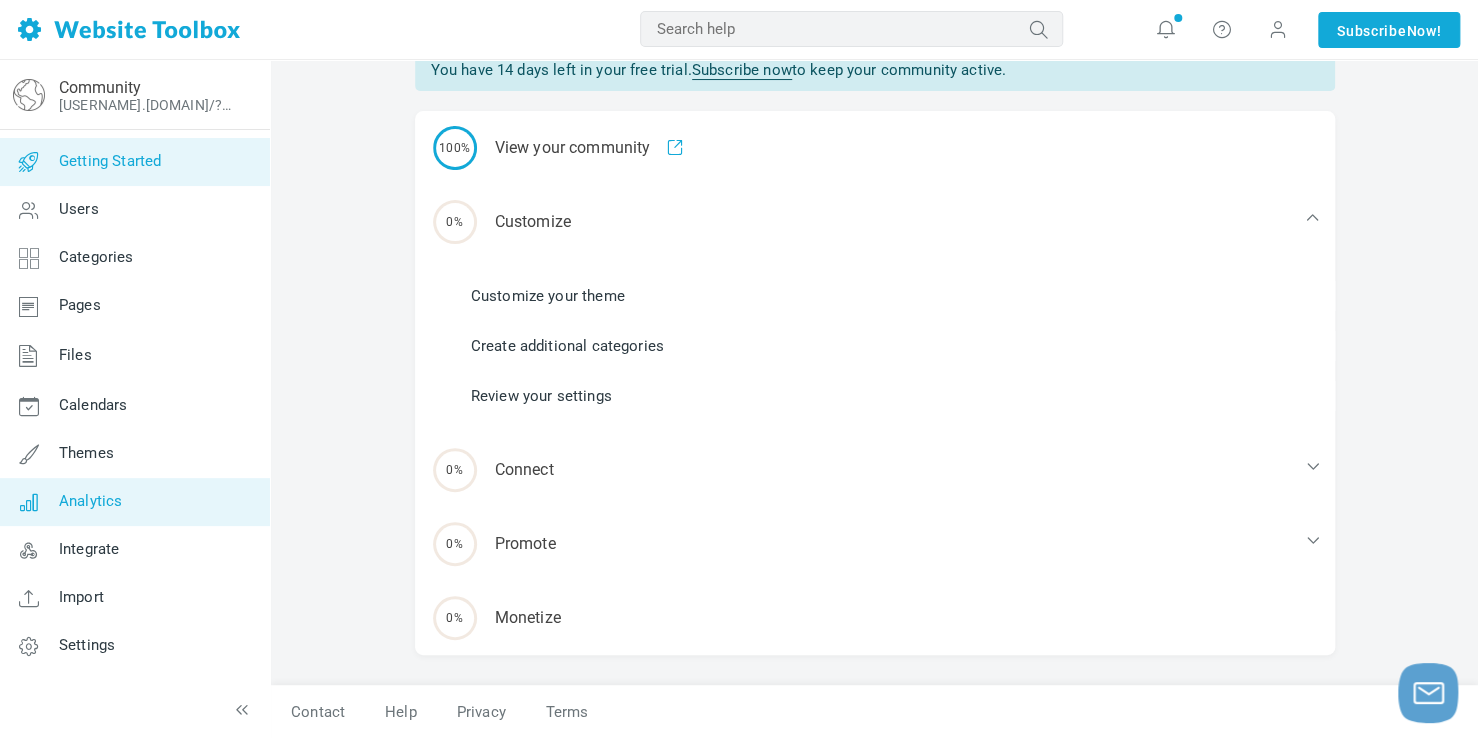 click on "Analytics" at bounding box center (134, 502) 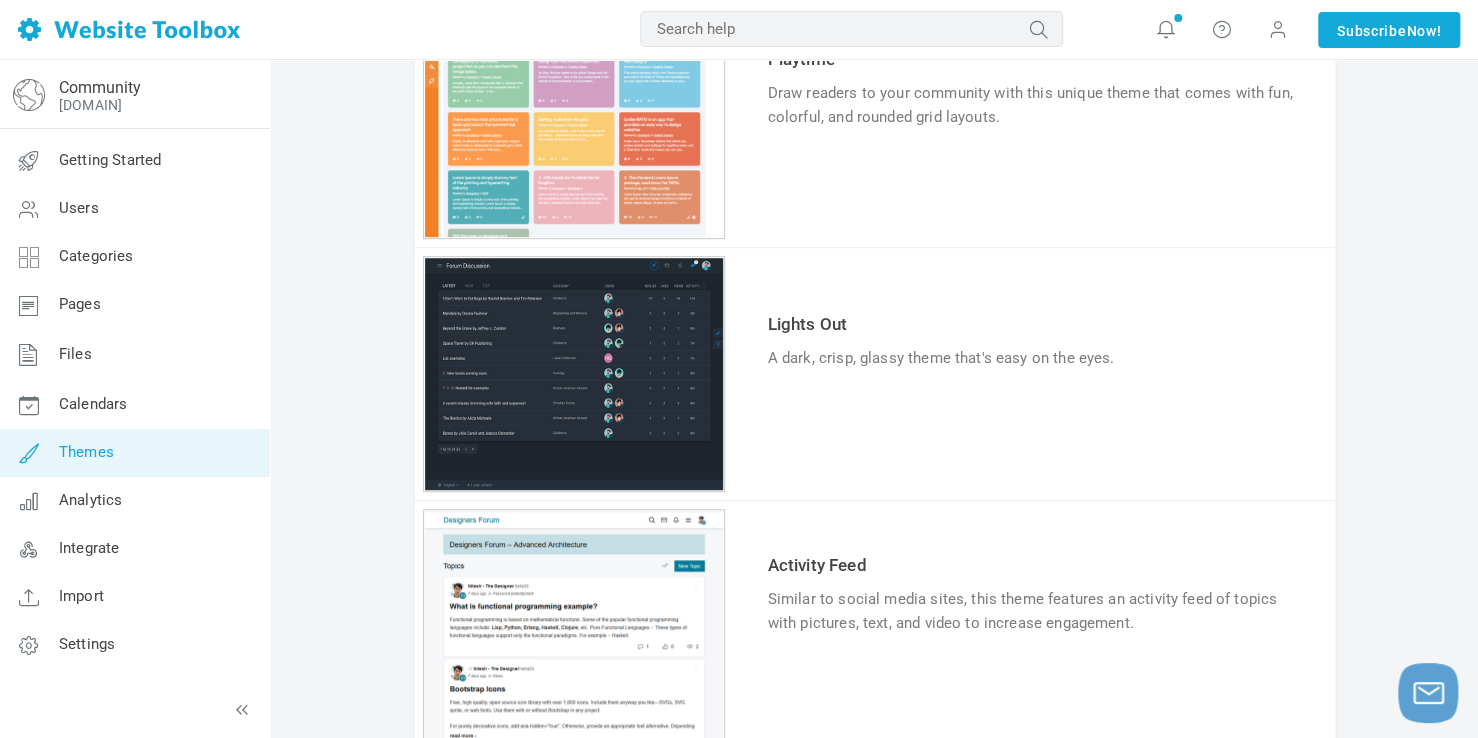 scroll, scrollTop: 0, scrollLeft: 0, axis: both 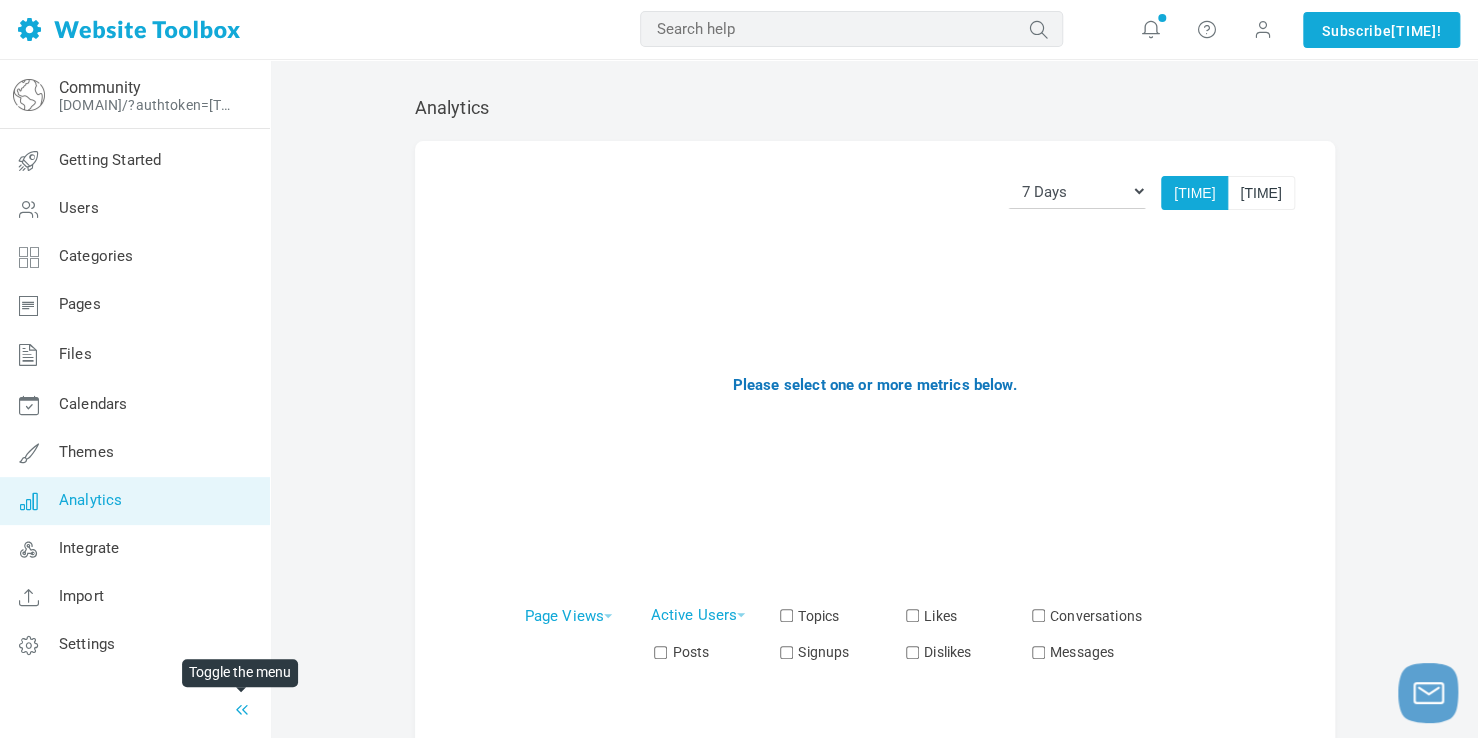 click at bounding box center (242, 710) 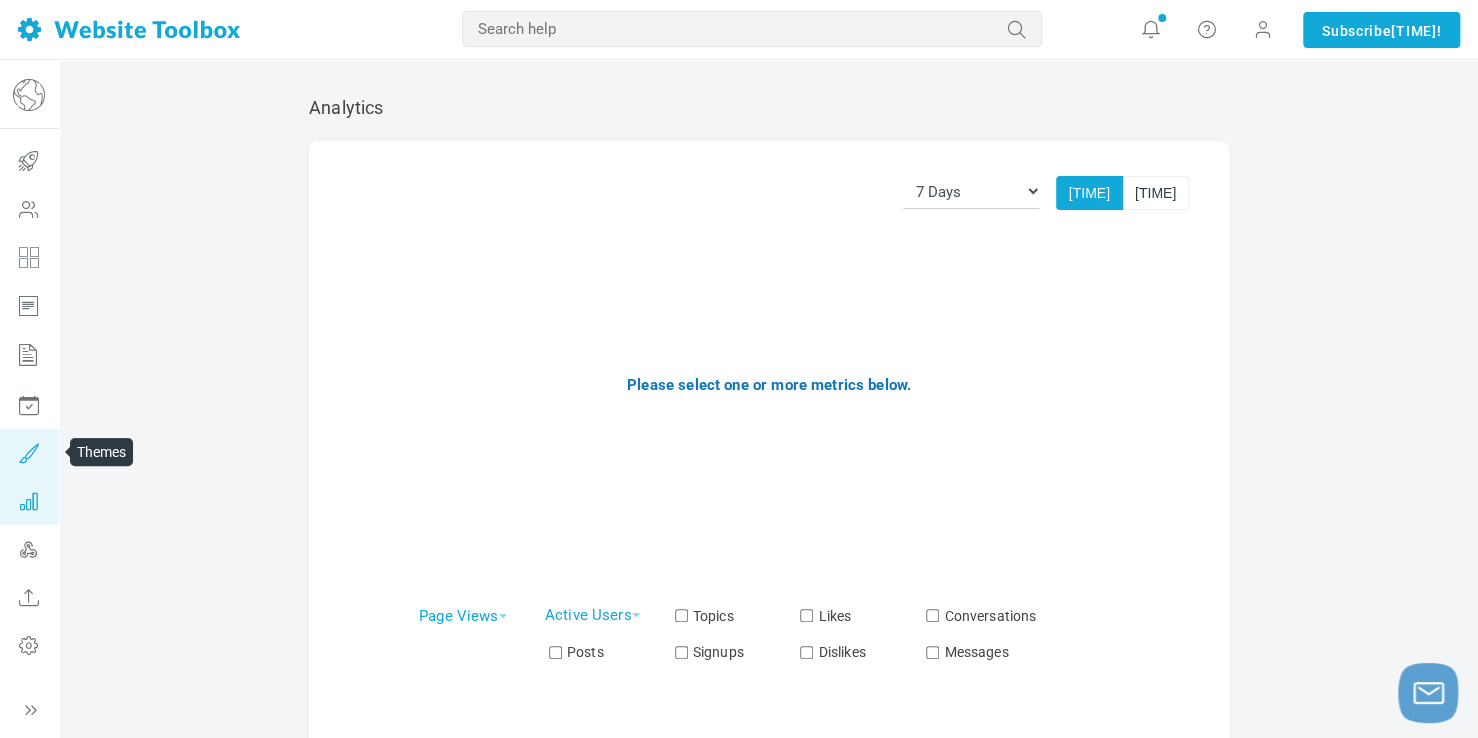 click at bounding box center [29, 453] 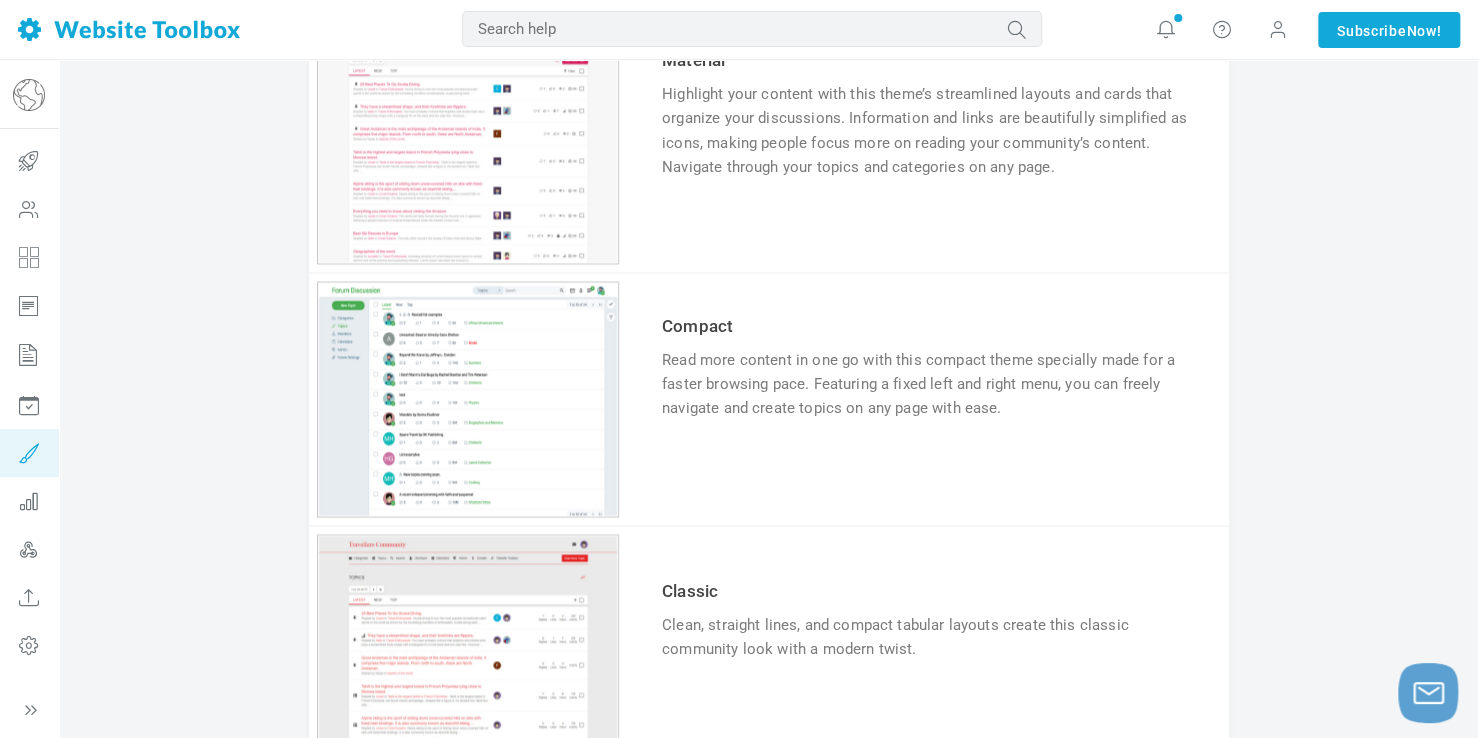 scroll, scrollTop: 1783, scrollLeft: 0, axis: vertical 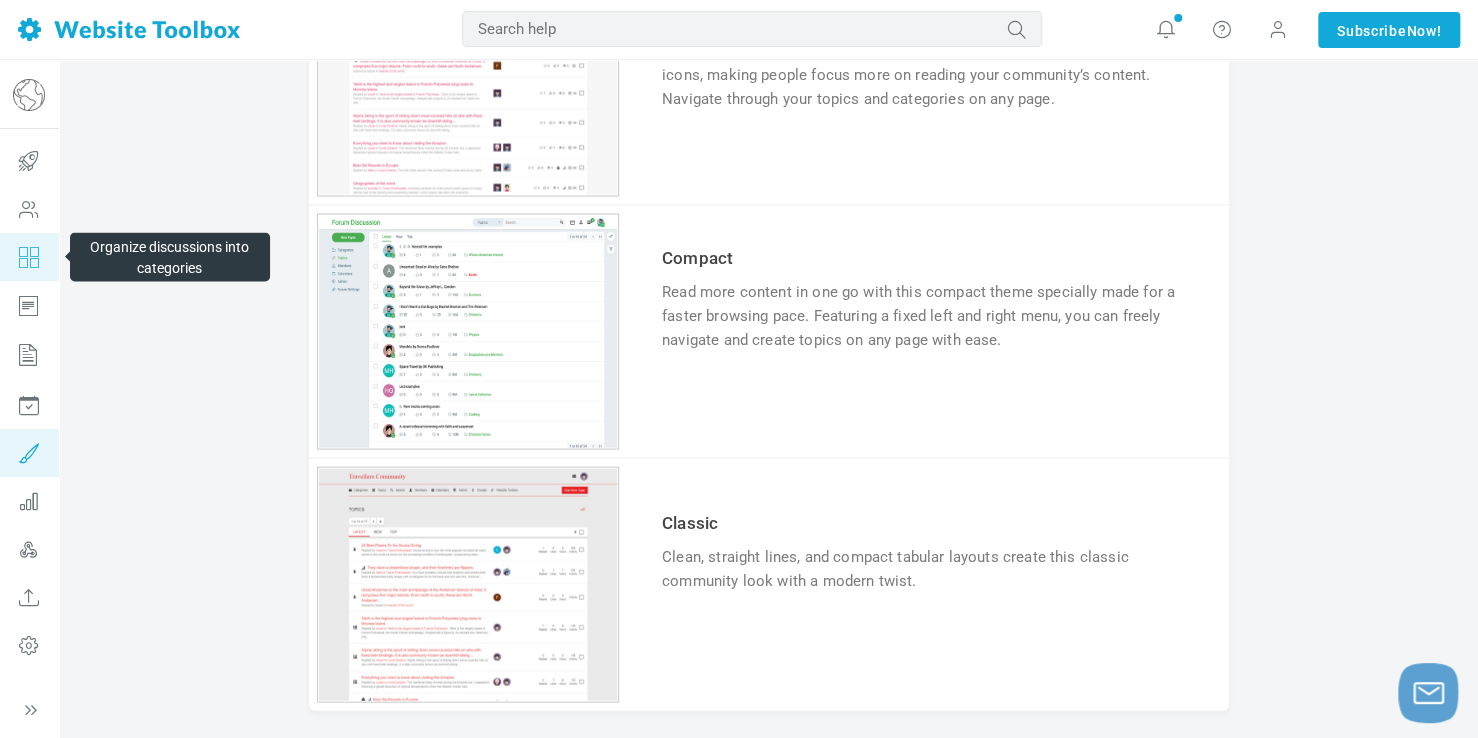 click at bounding box center (29, 257) 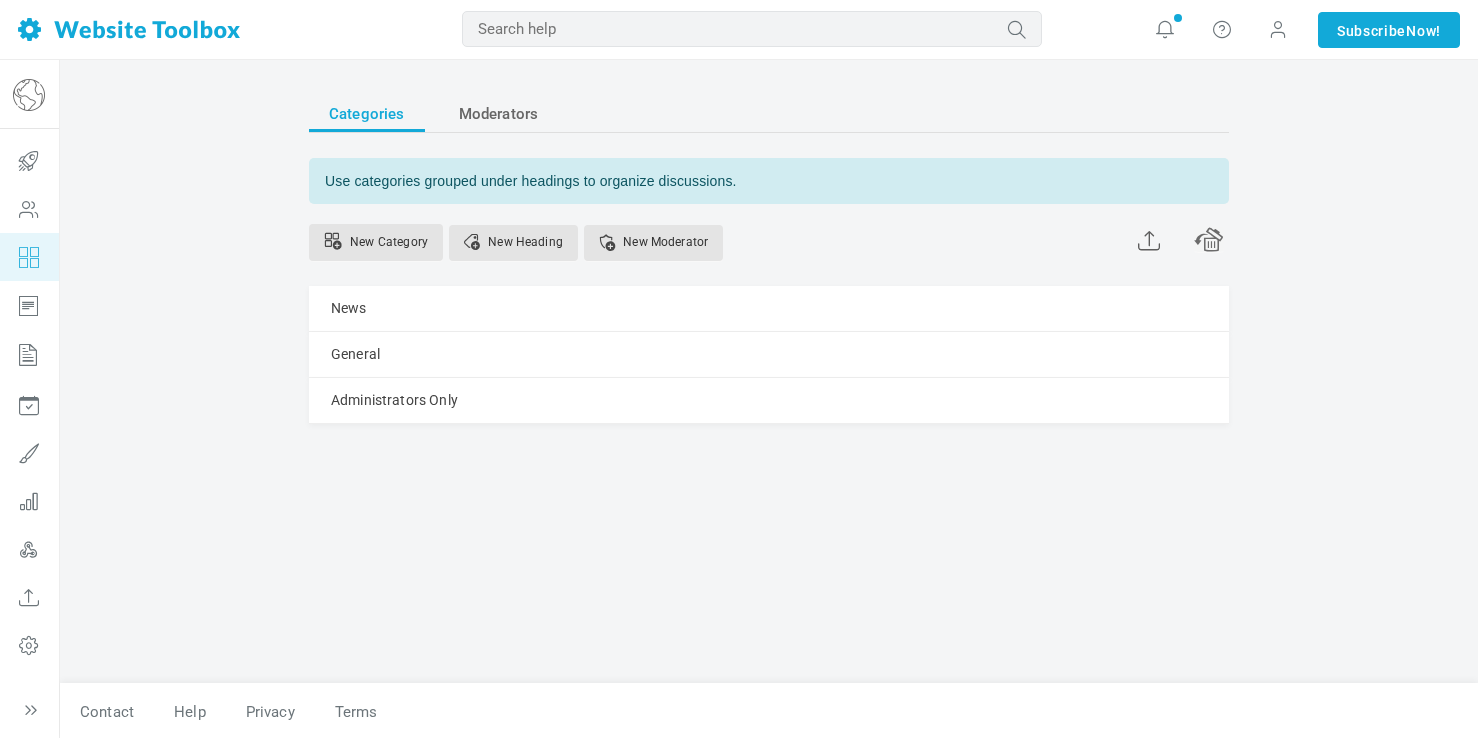 scroll, scrollTop: 0, scrollLeft: 0, axis: both 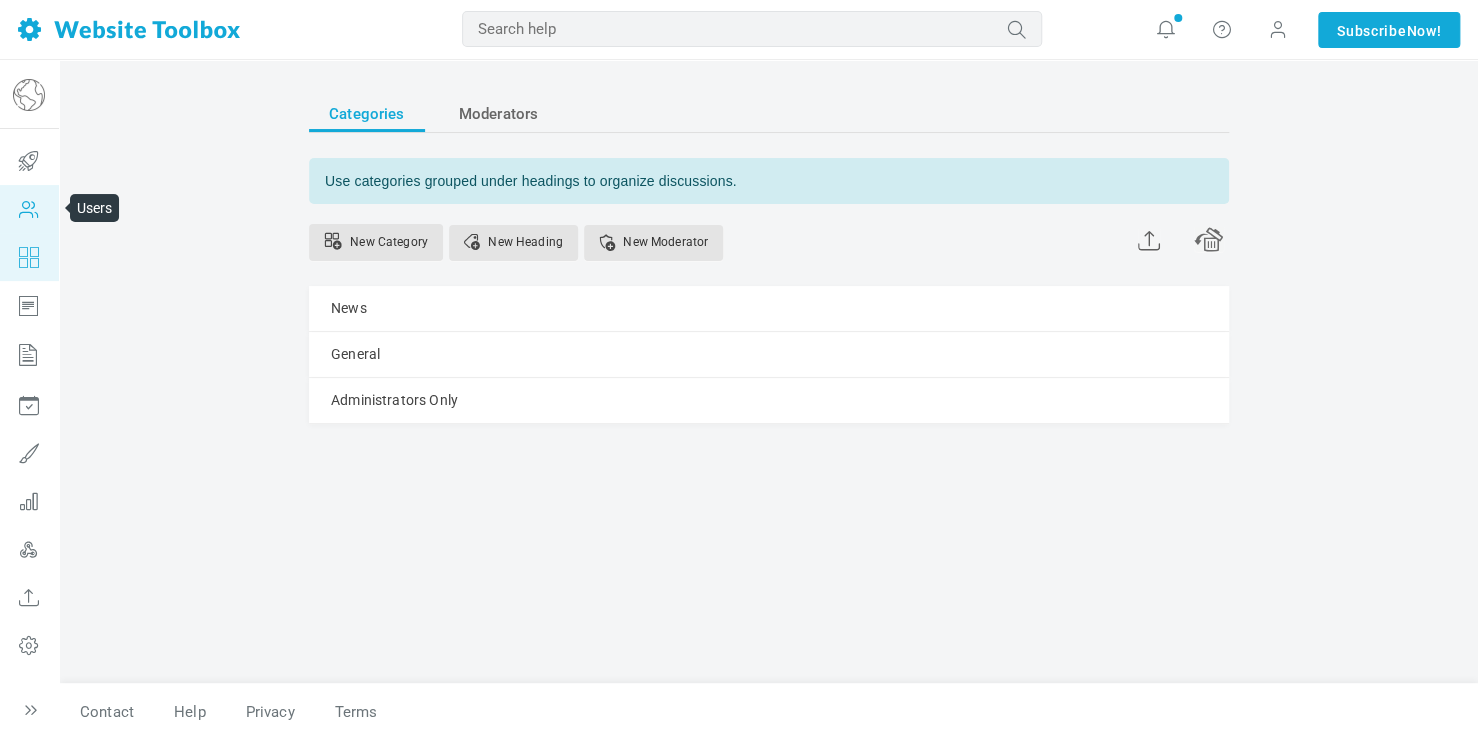 click at bounding box center [29, 209] 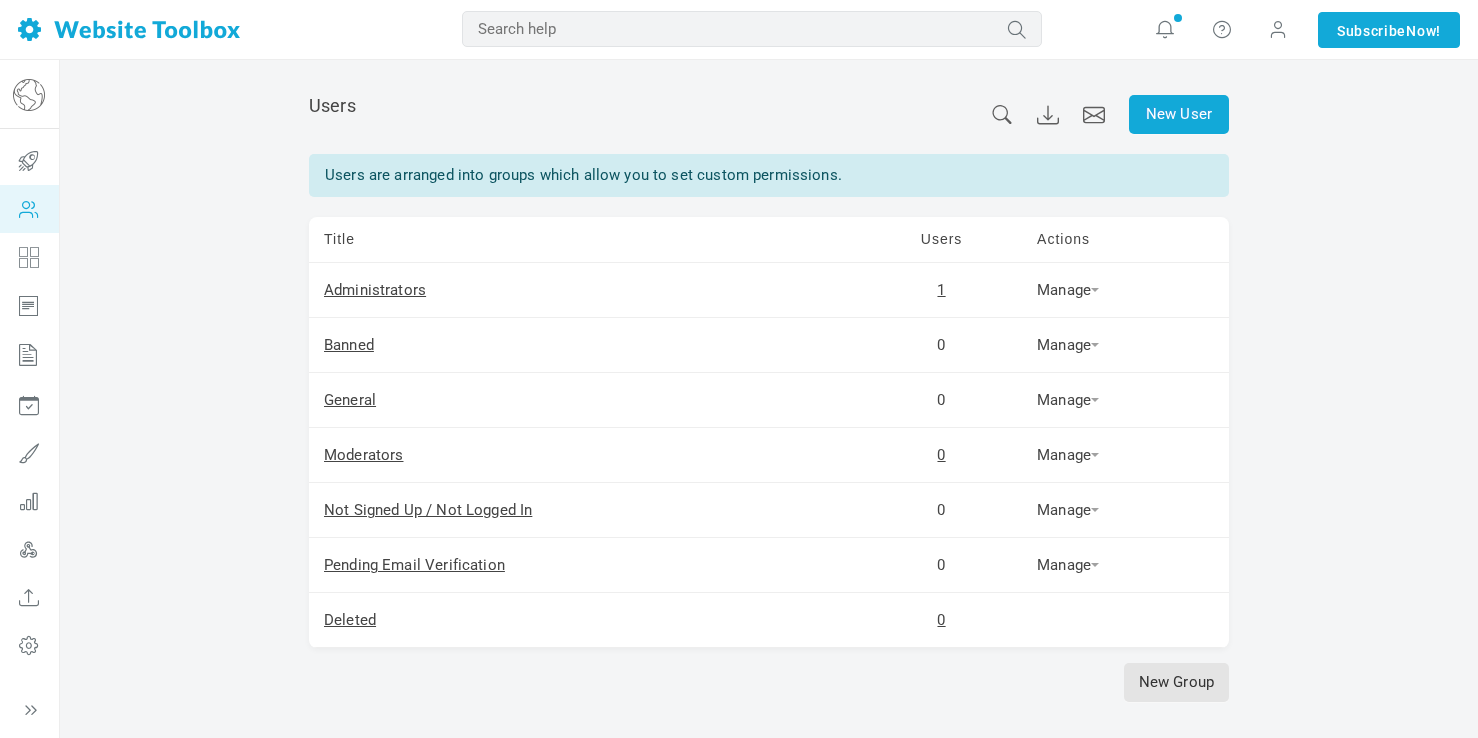 scroll, scrollTop: 0, scrollLeft: 0, axis: both 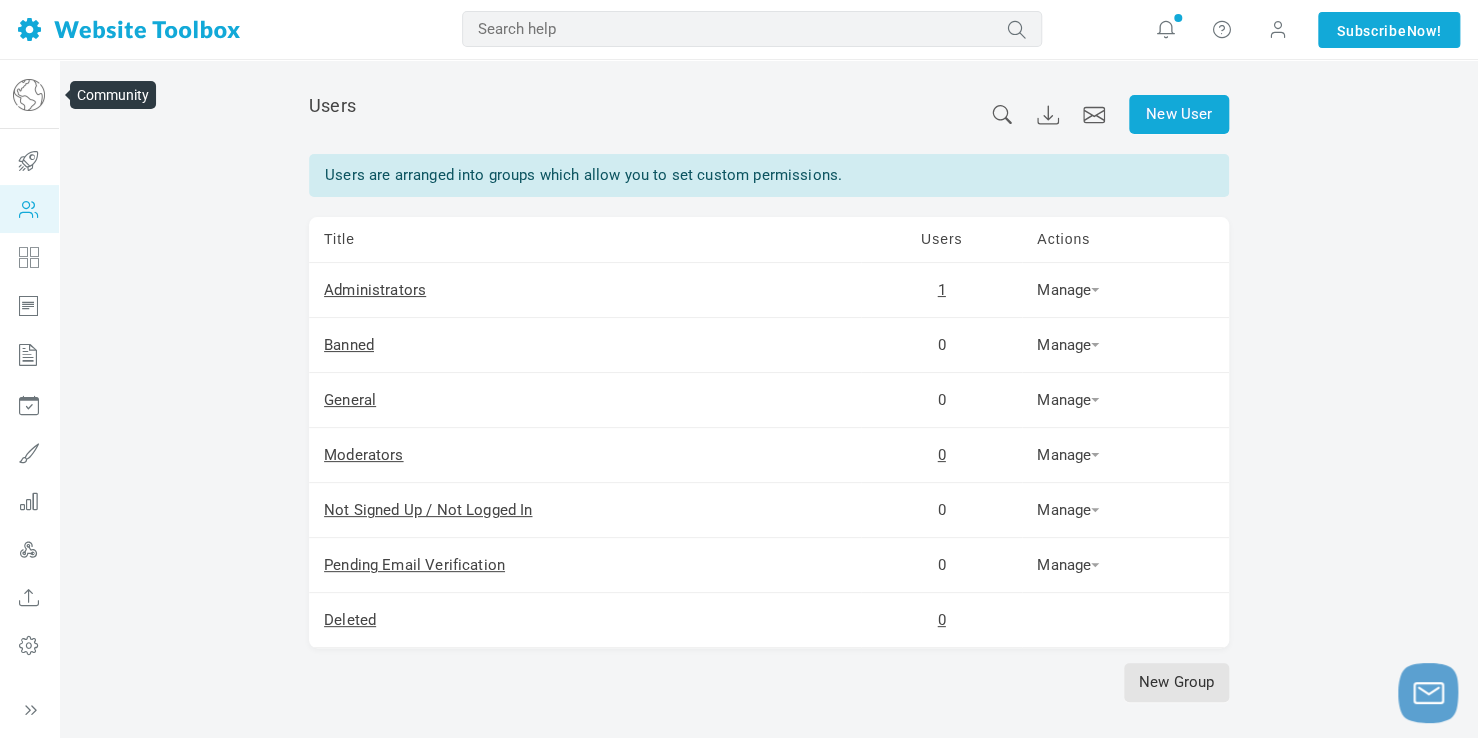 click at bounding box center [29, 95] 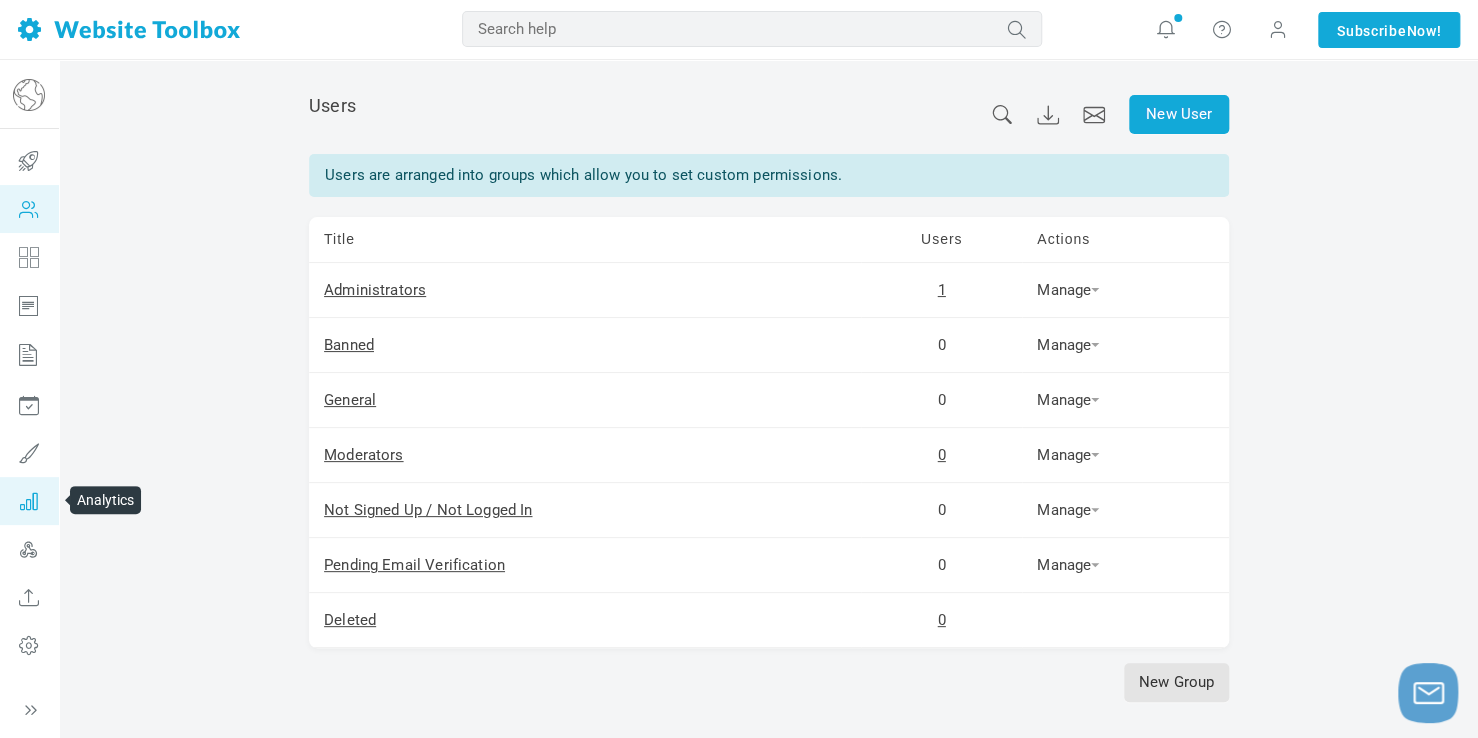 click at bounding box center (29, 501) 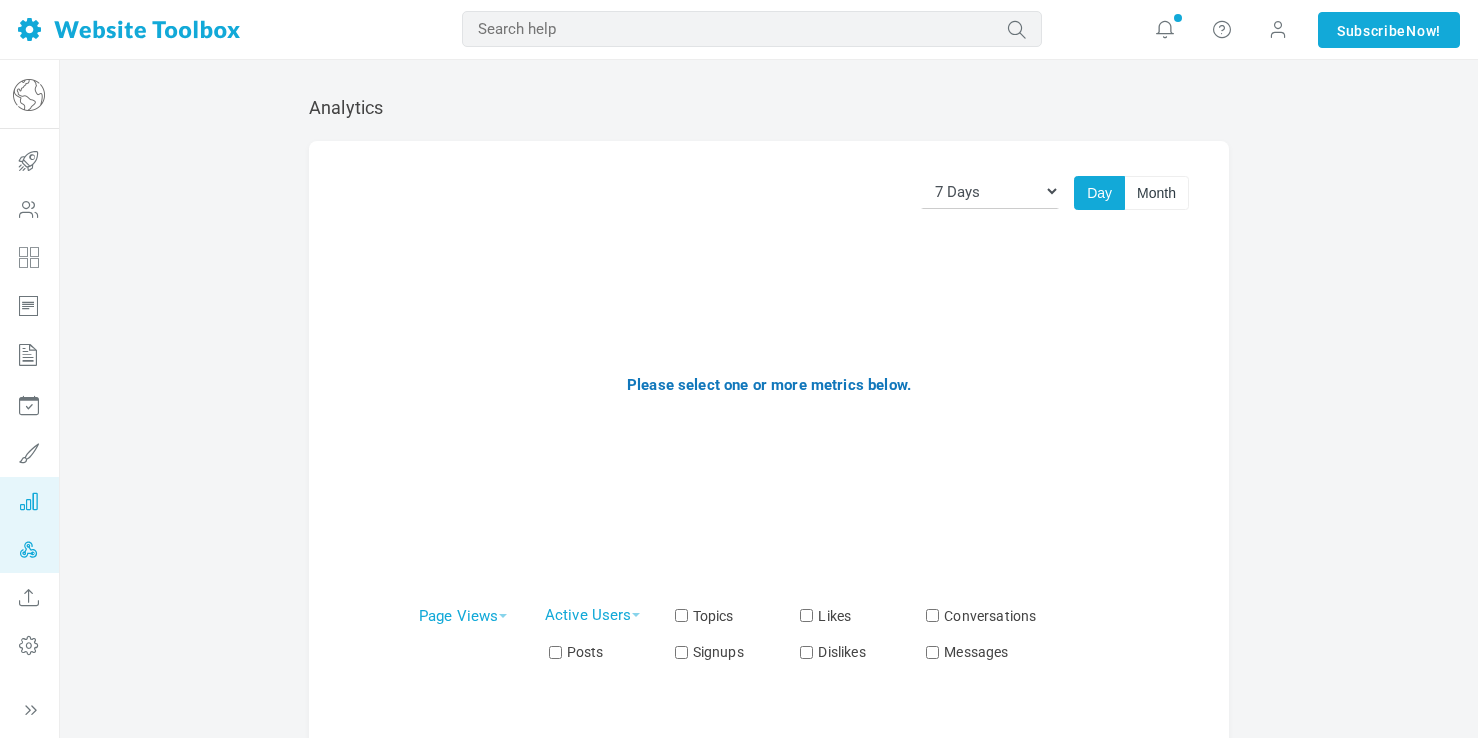 scroll, scrollTop: 0, scrollLeft: 0, axis: both 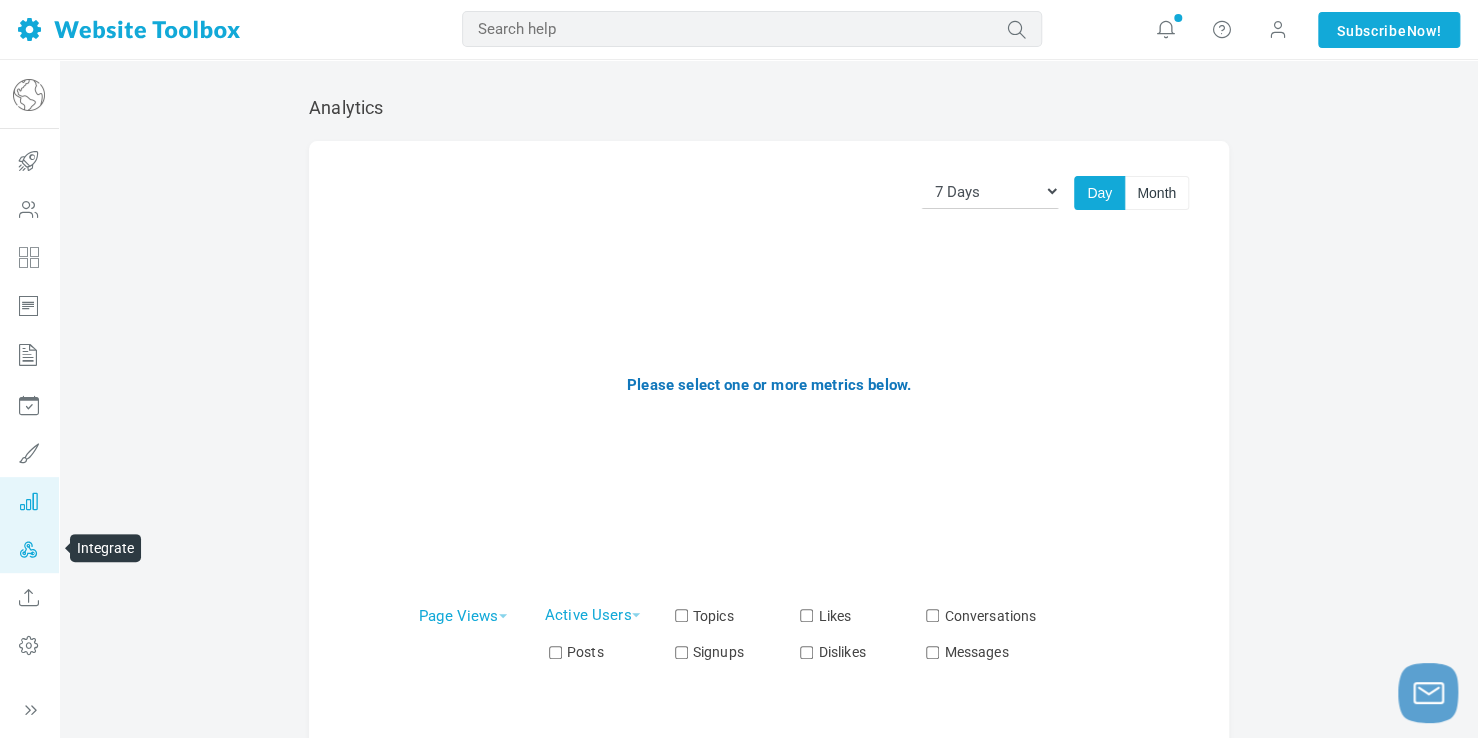 click at bounding box center [29, 549] 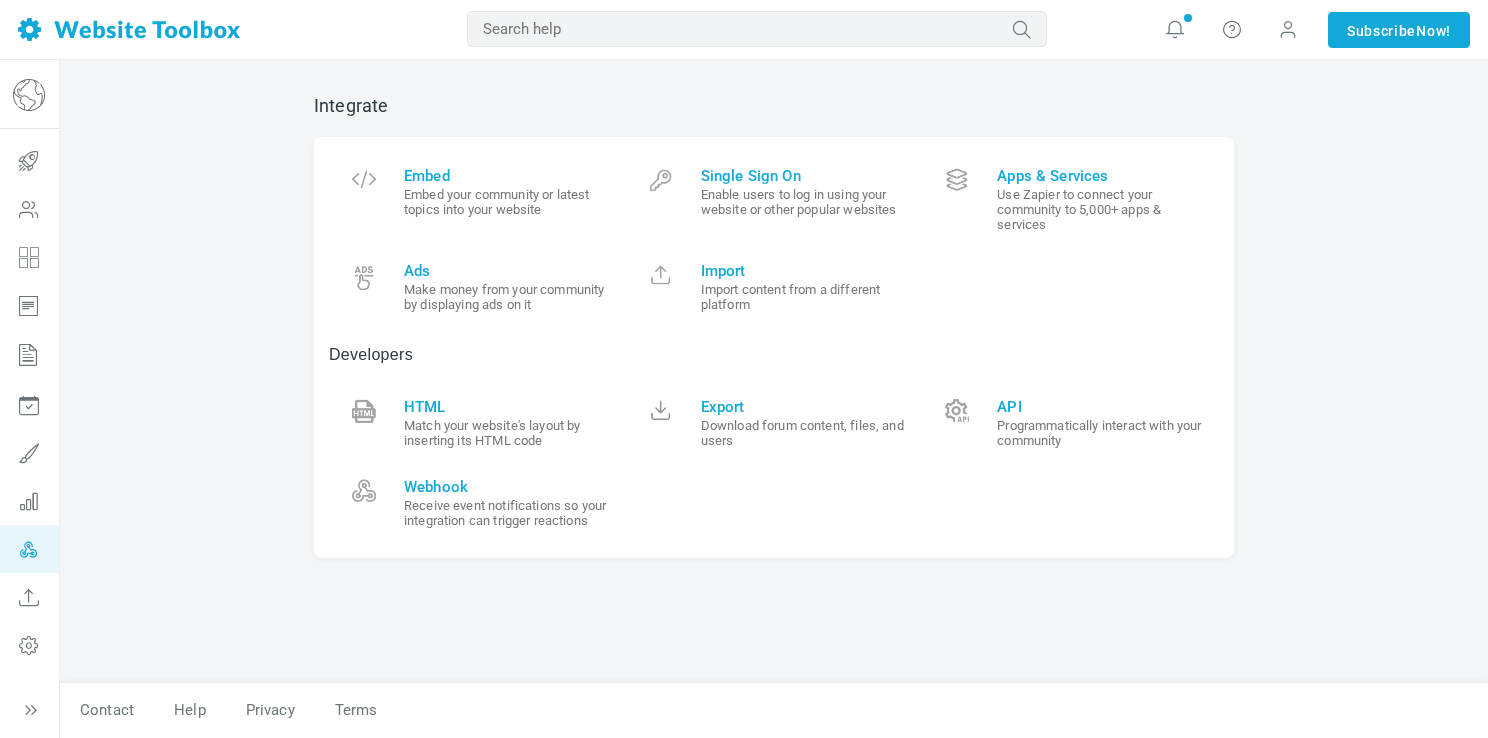 scroll, scrollTop: 0, scrollLeft: 0, axis: both 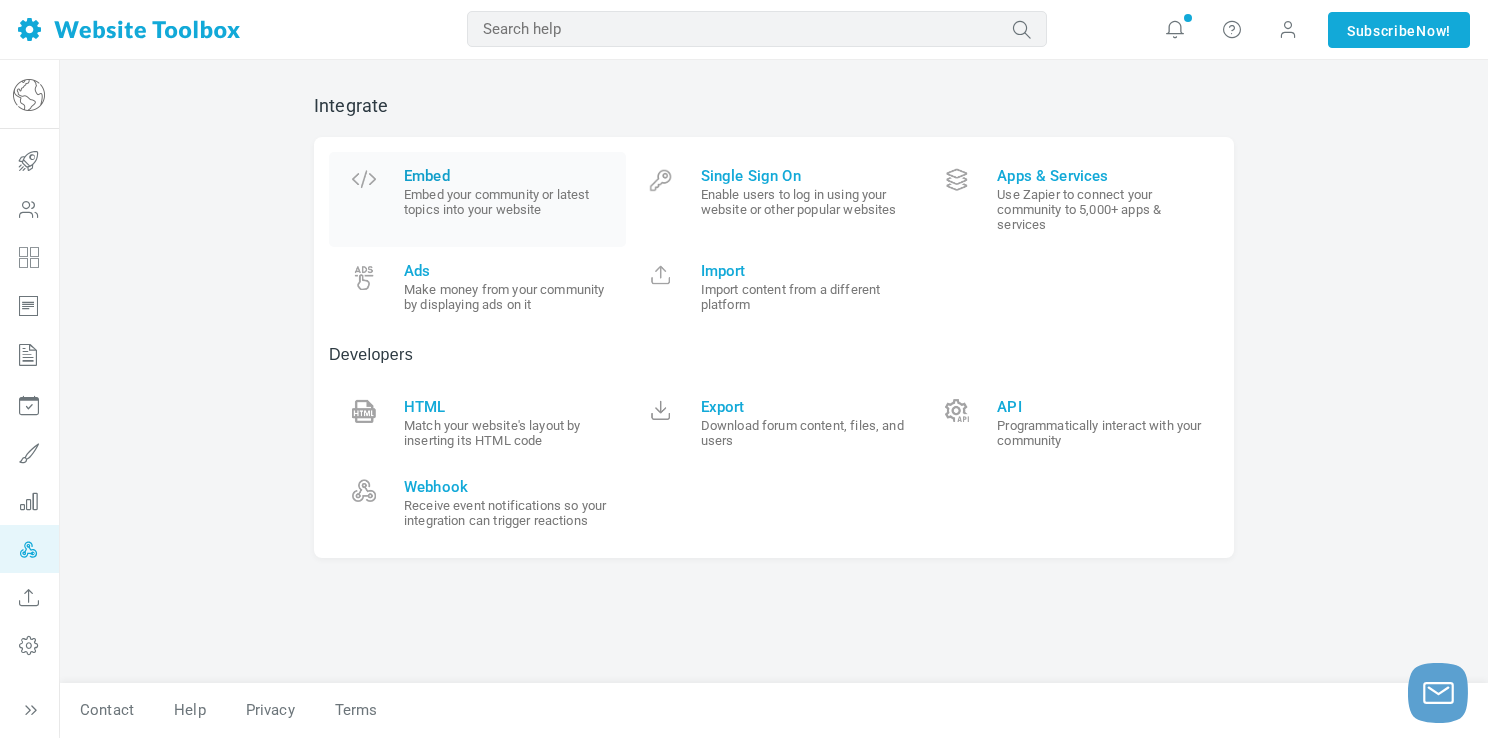 click on "Embed" at bounding box center (507, 176) 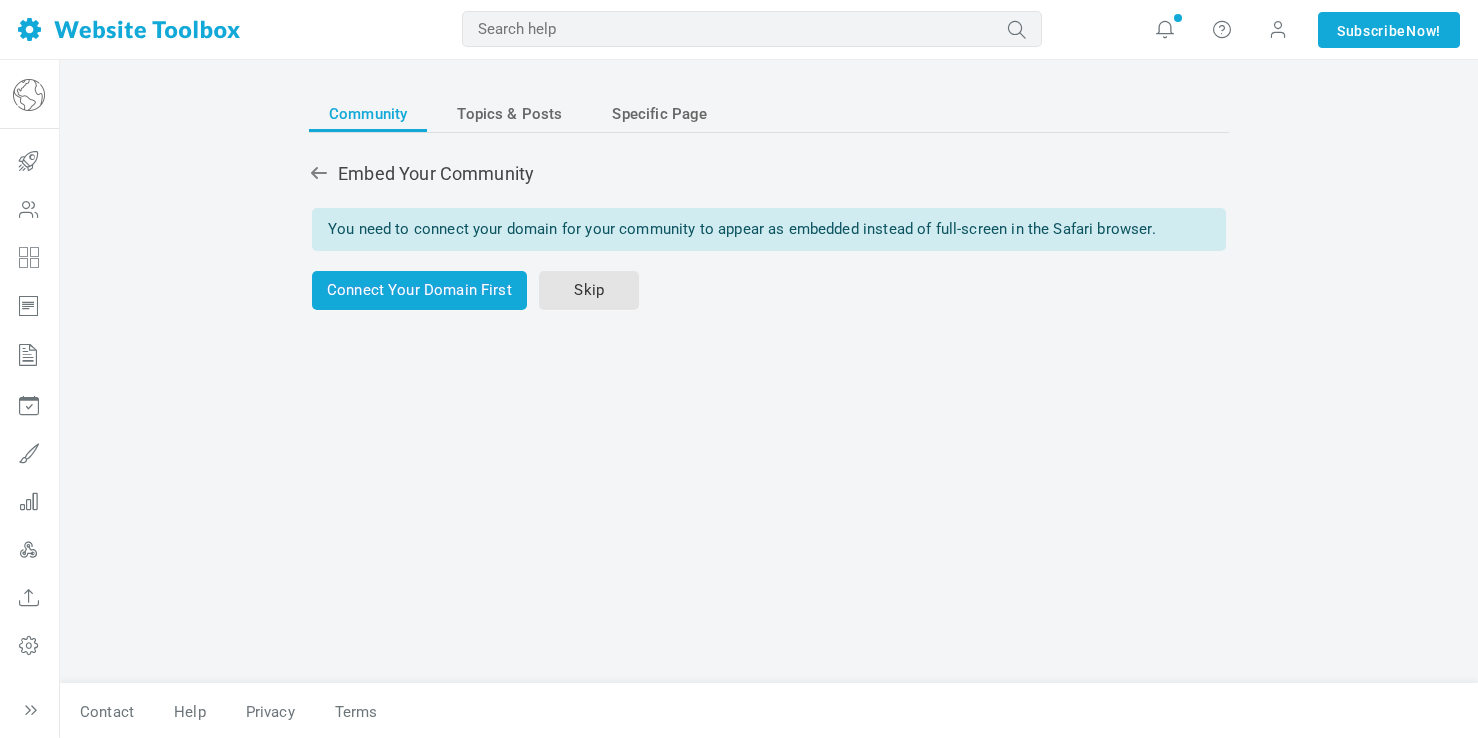 scroll, scrollTop: 0, scrollLeft: 0, axis: both 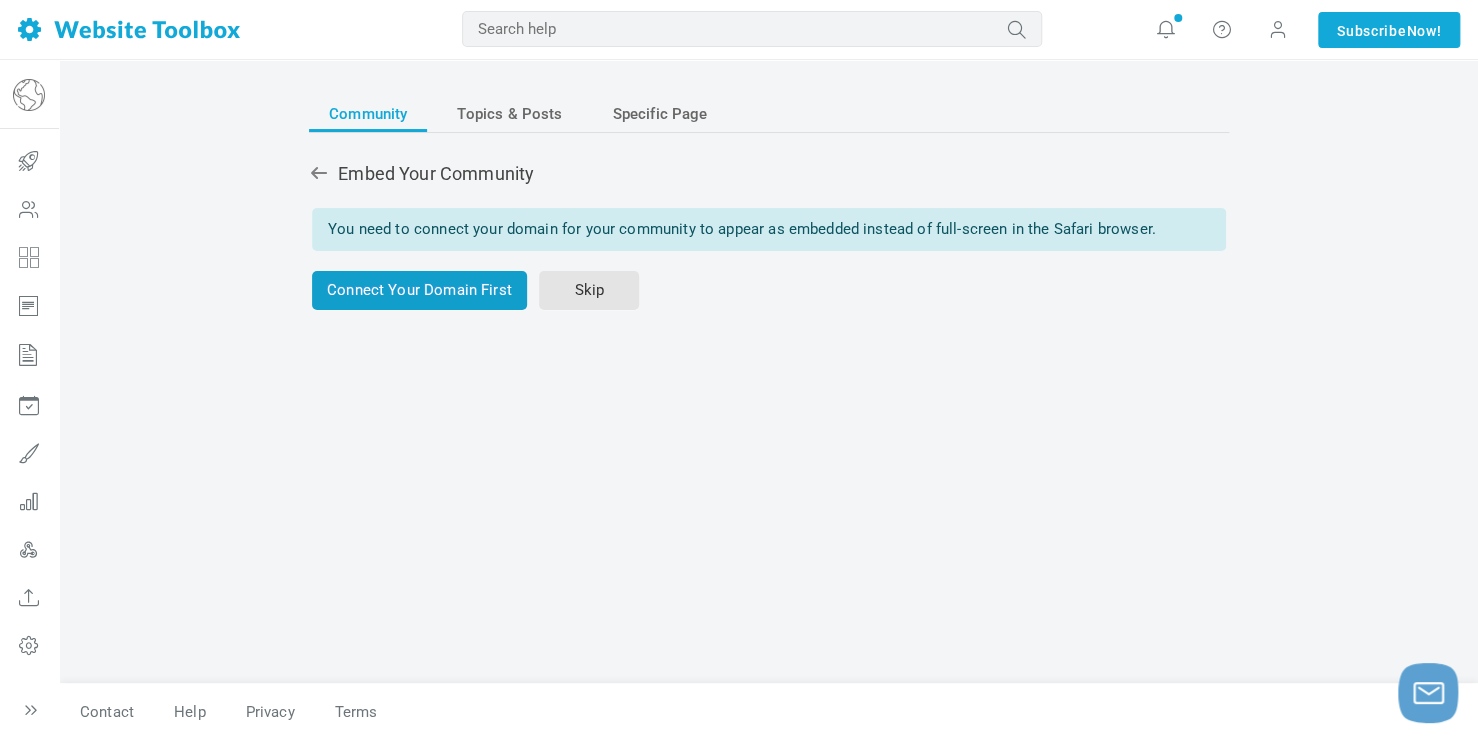 click on "Connect Your Domain First" at bounding box center [419, 290] 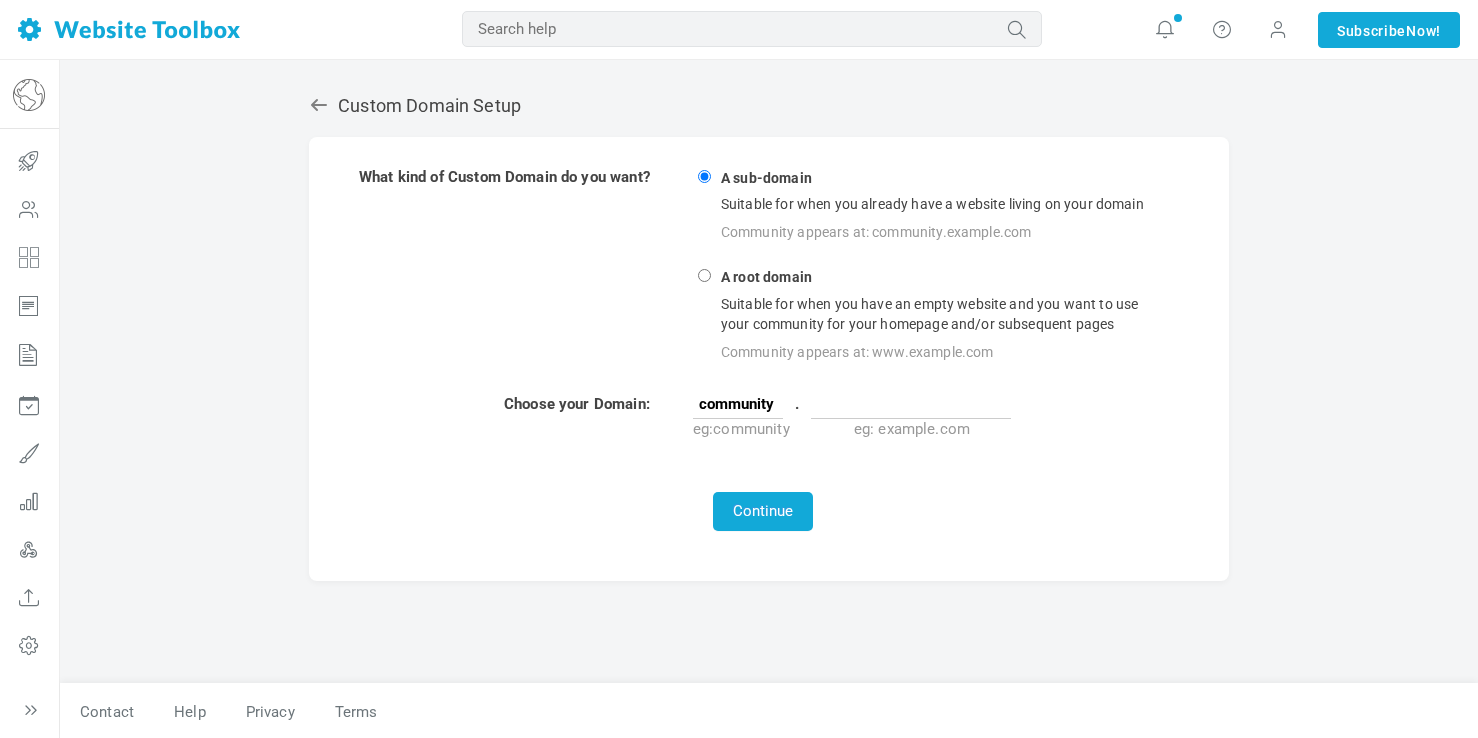 scroll, scrollTop: 0, scrollLeft: 0, axis: both 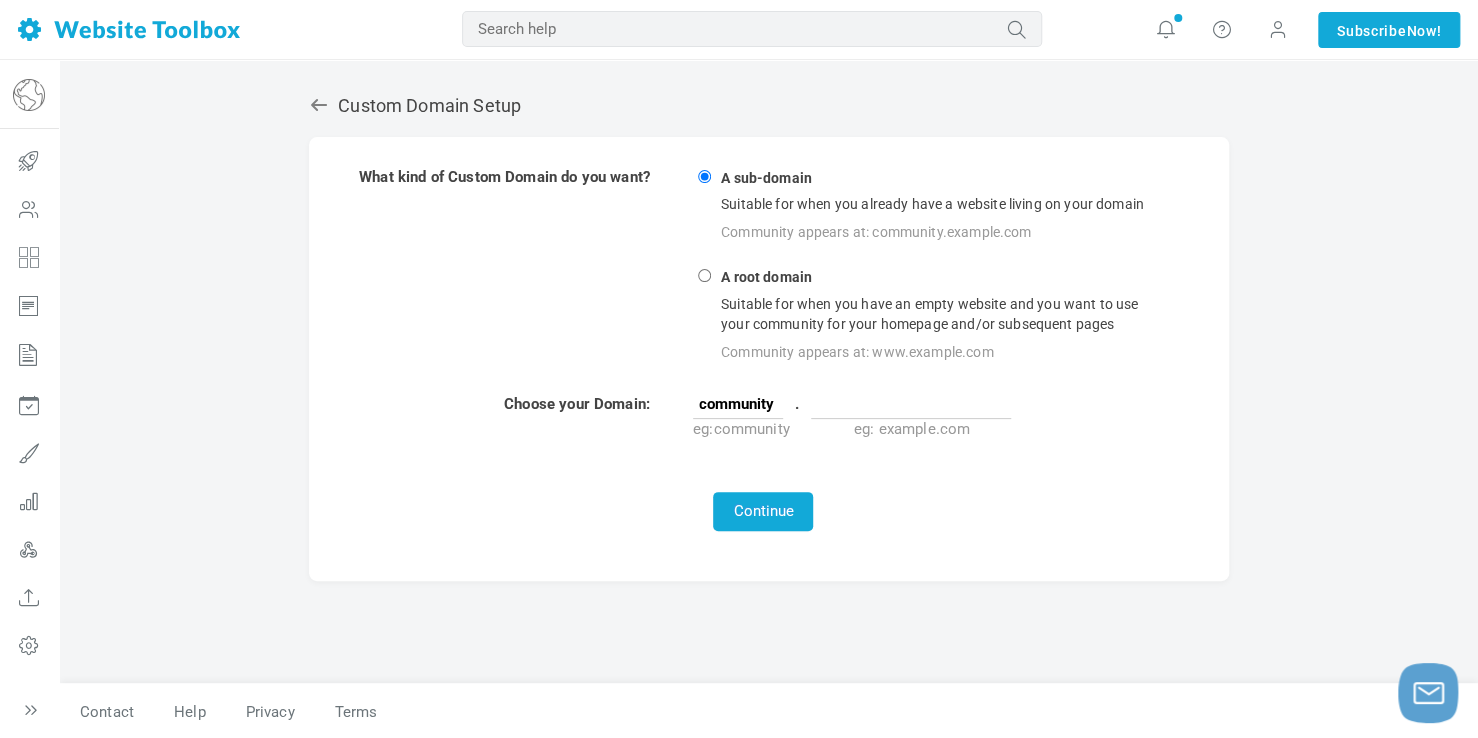 click on "A root domain
Suitable for when you have an empty website and you want to use your community for your homepage and/or subsequent pages
Community appears at: www.mysite.com" at bounding box center [704, 275] 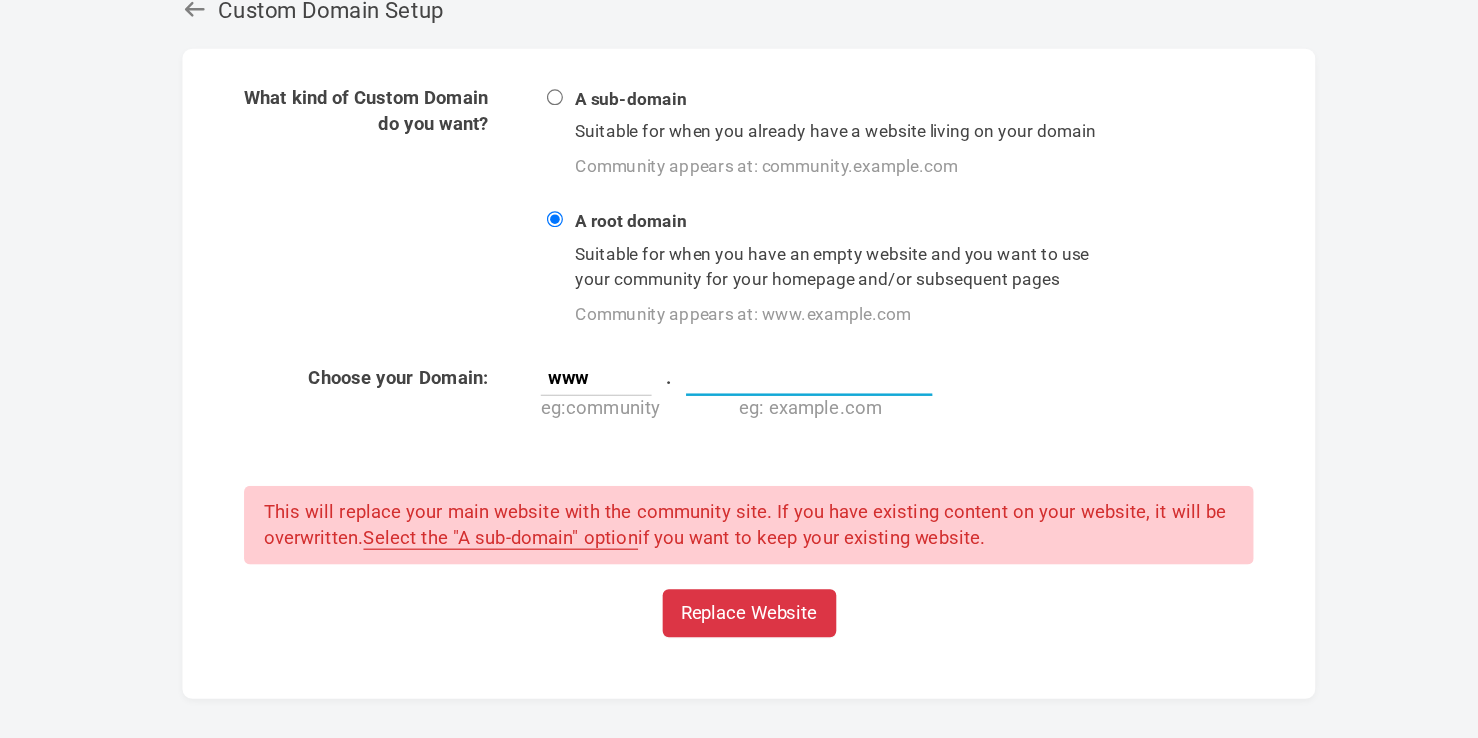 paste on "https://when-the-sum-is-41-com.design.webflow.com/" 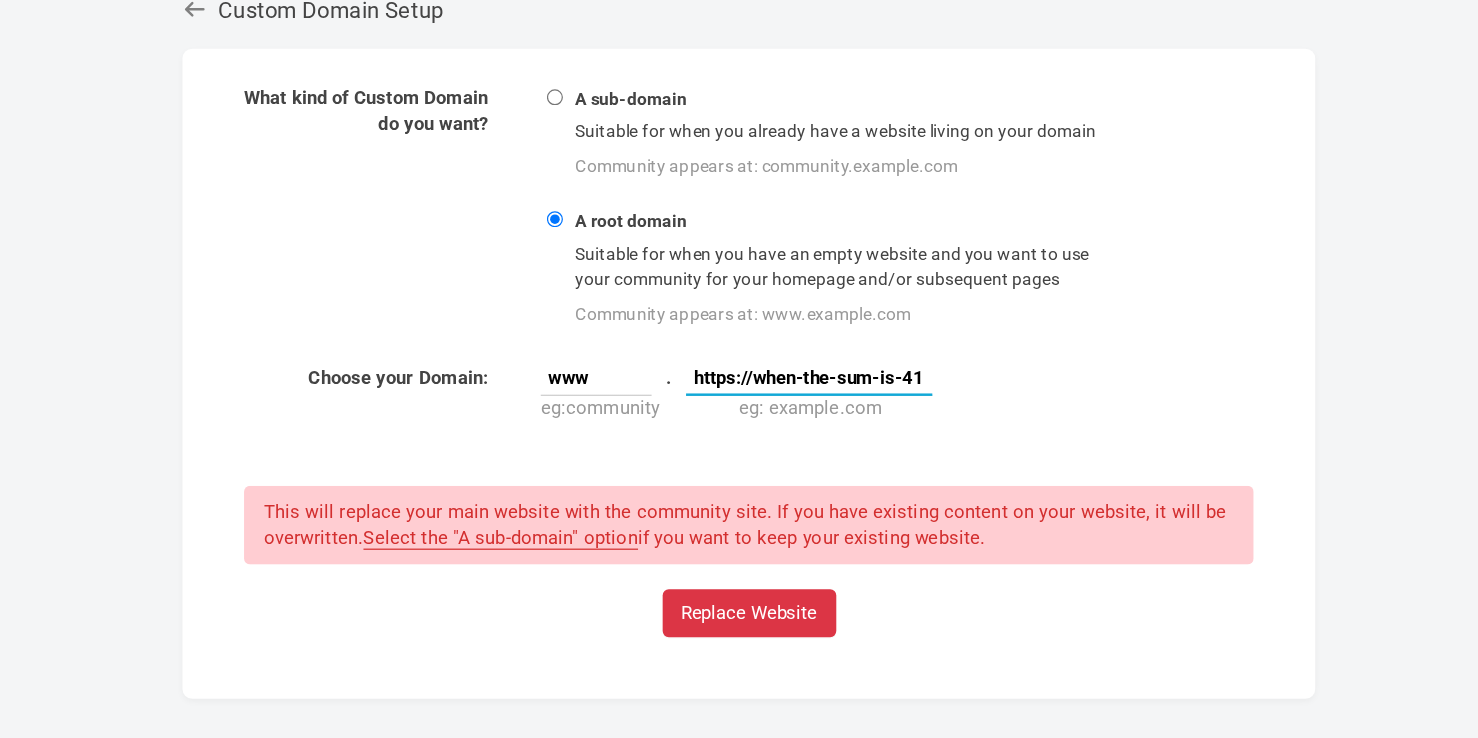 scroll, scrollTop: 0, scrollLeft: 183, axis: horizontal 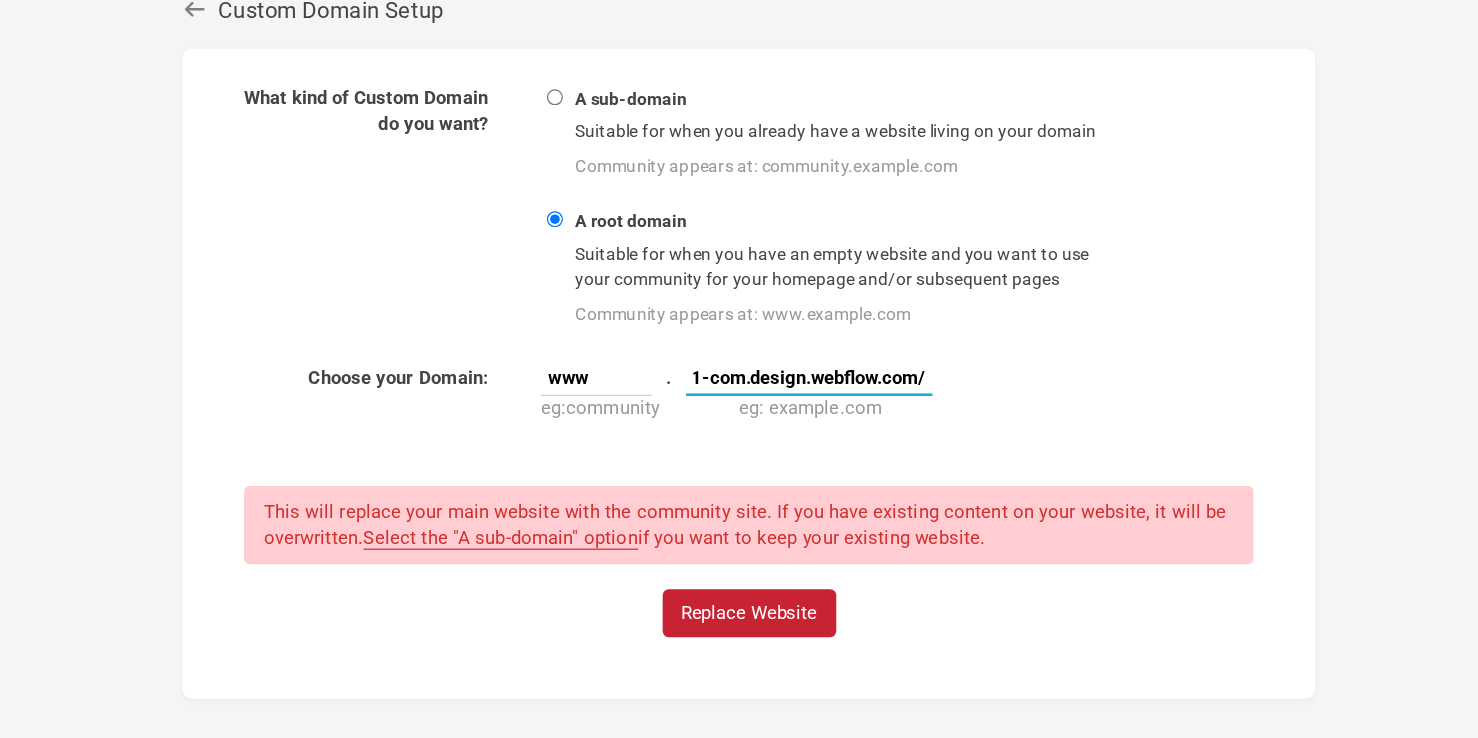 type on "https://when-the-sum-is-41-com.design.webflow.com/" 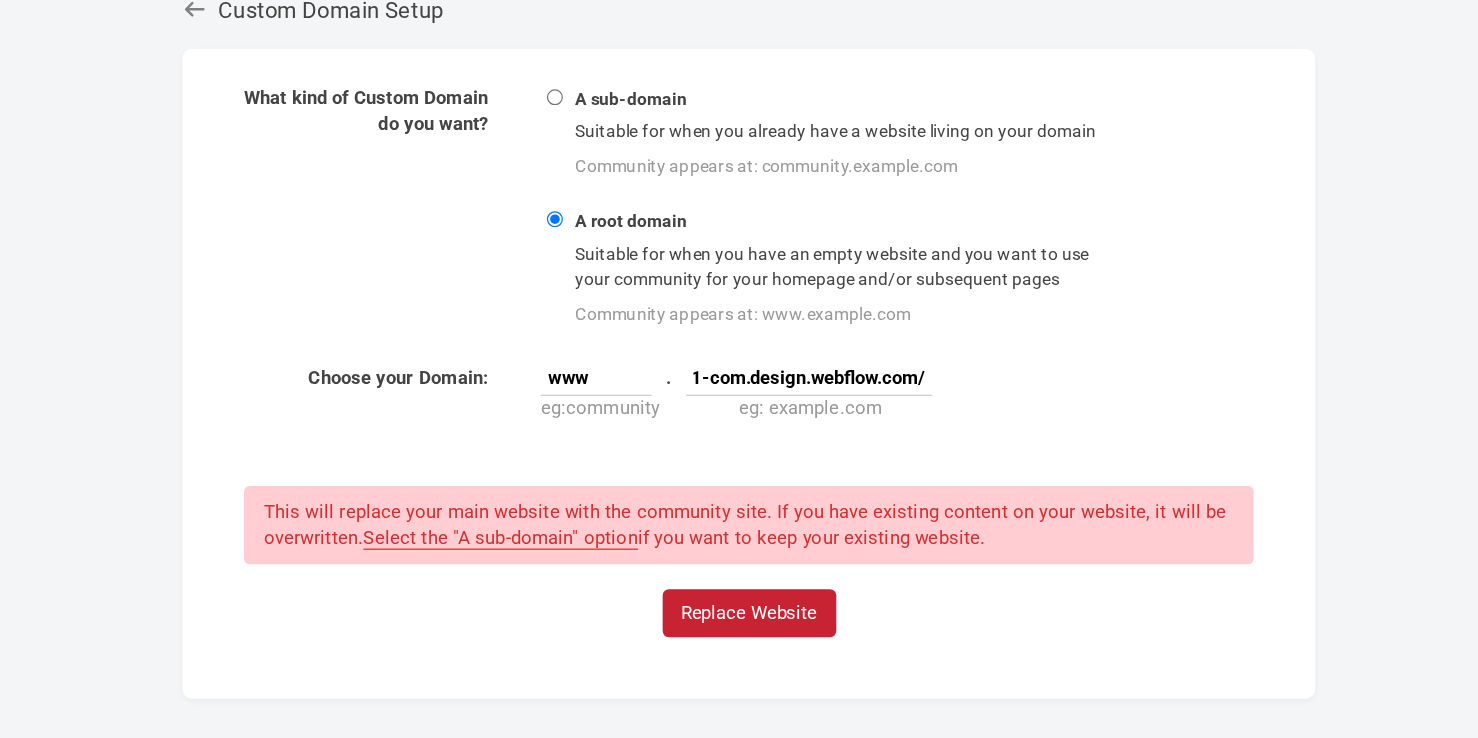 scroll, scrollTop: 0, scrollLeft: 0, axis: both 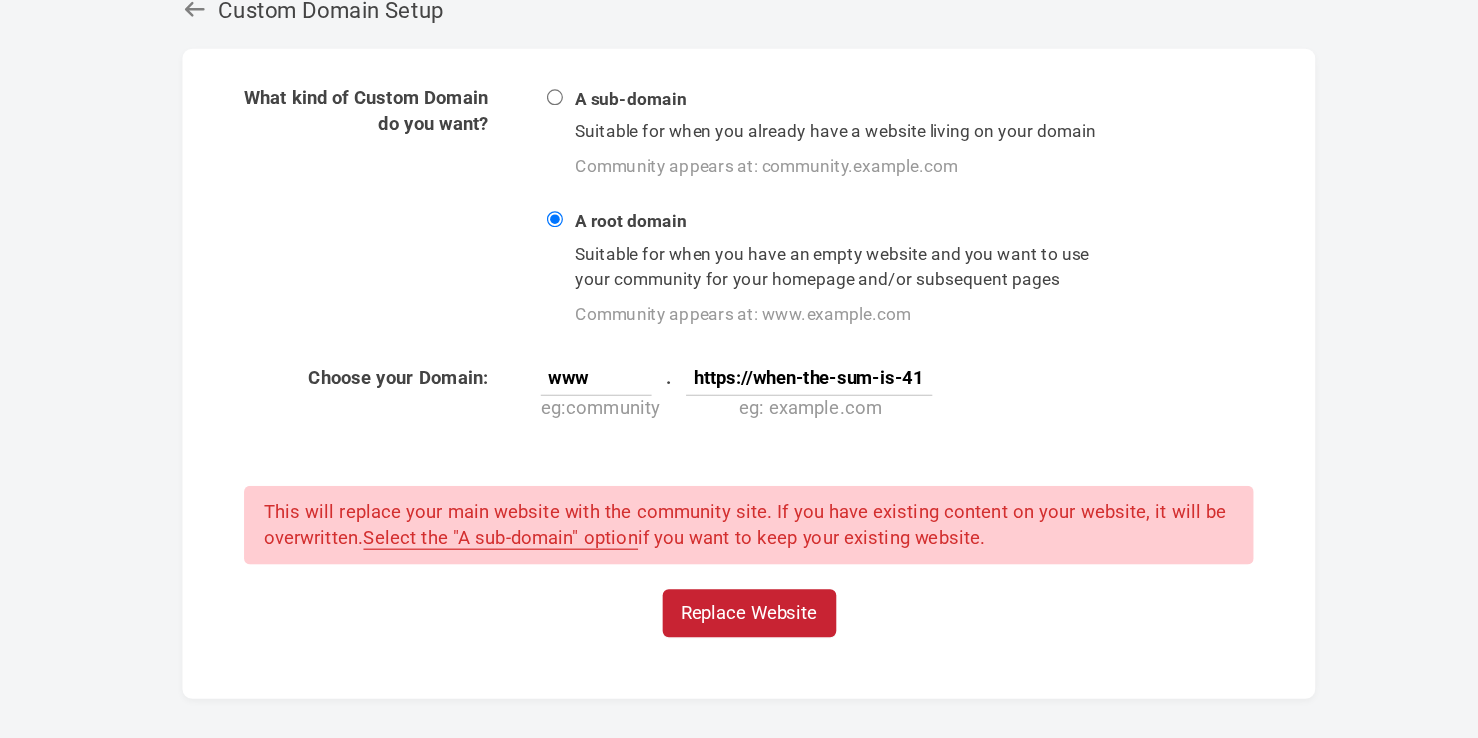 click on "Replace Website" at bounding box center (769, 595) 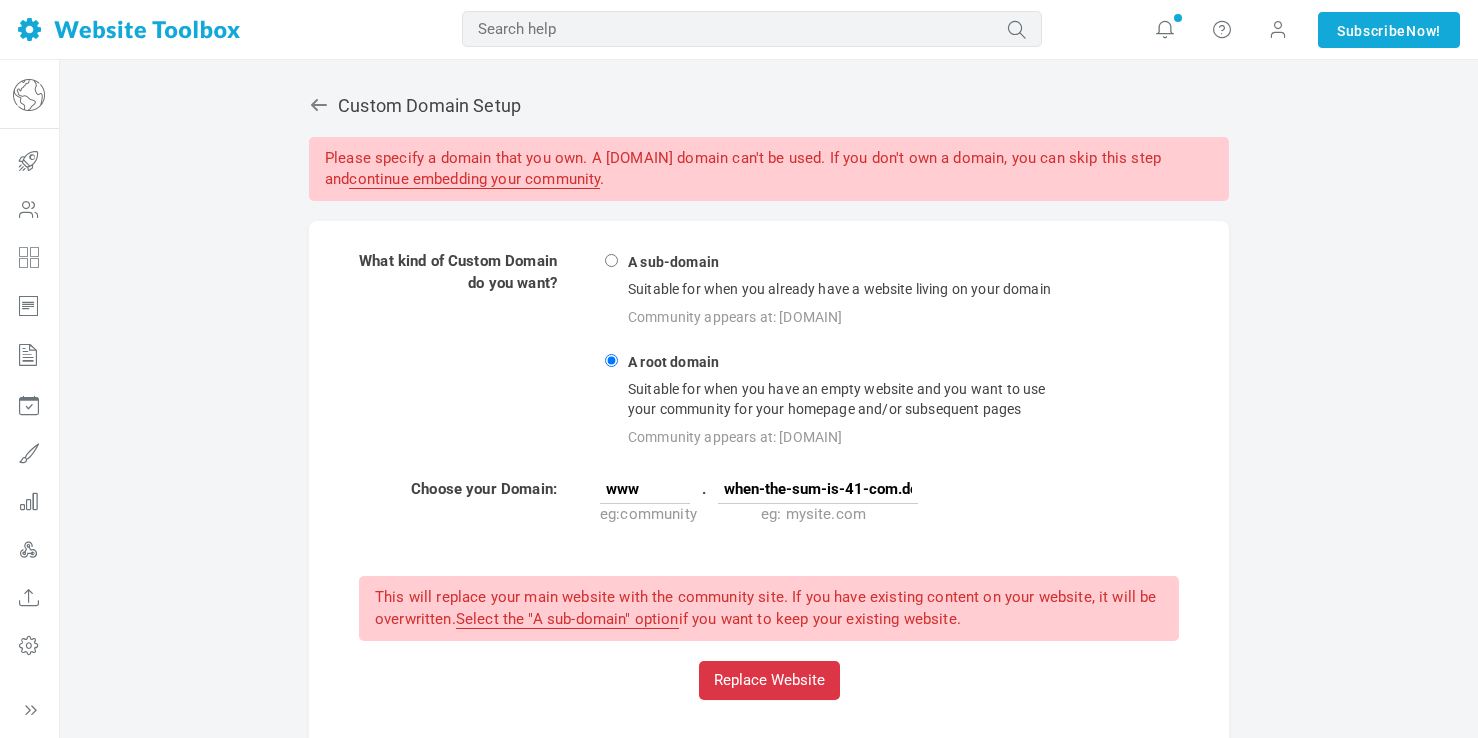scroll, scrollTop: 0, scrollLeft: 0, axis: both 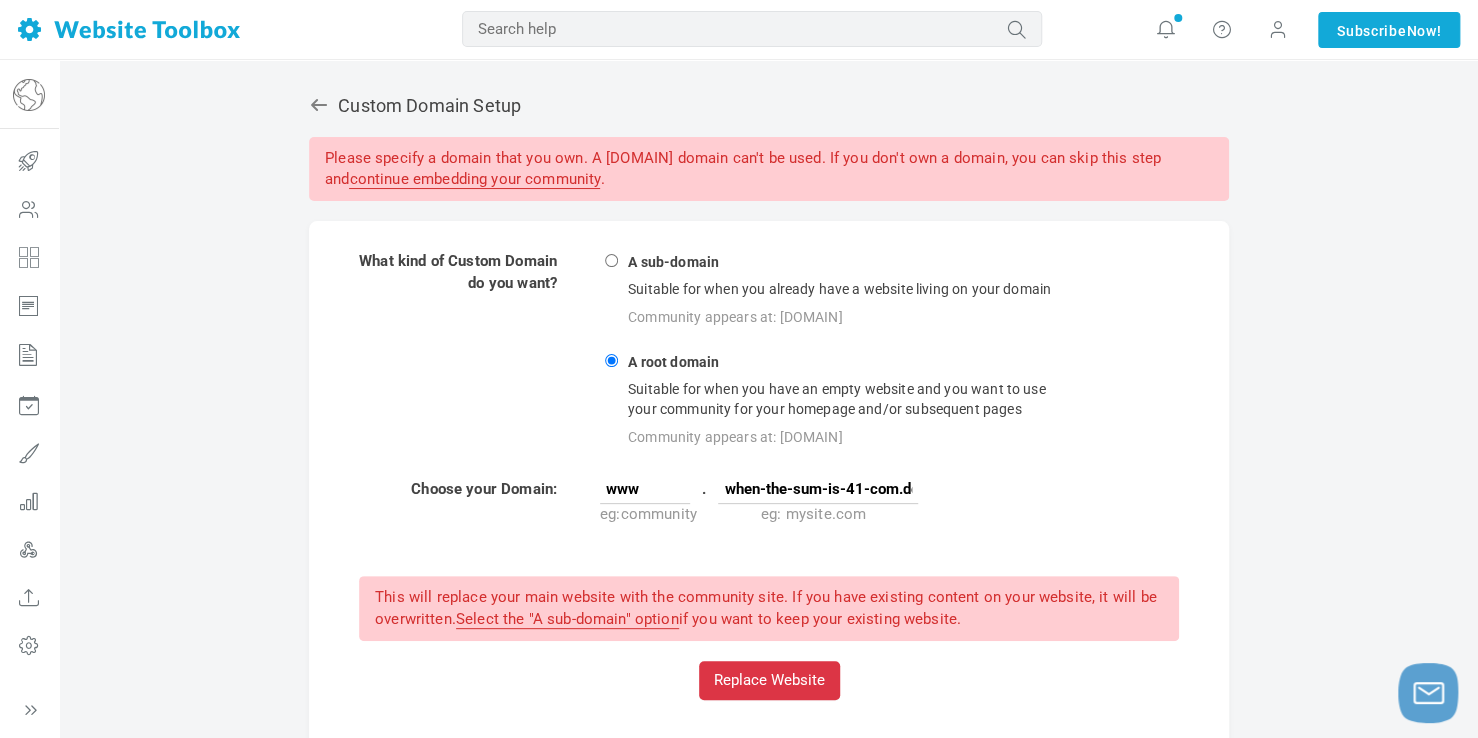 click on "A sub-domain
Suitable for when you already have a website living on your domain
Community appears at: community.mysite.com" at bounding box center (611, 260) 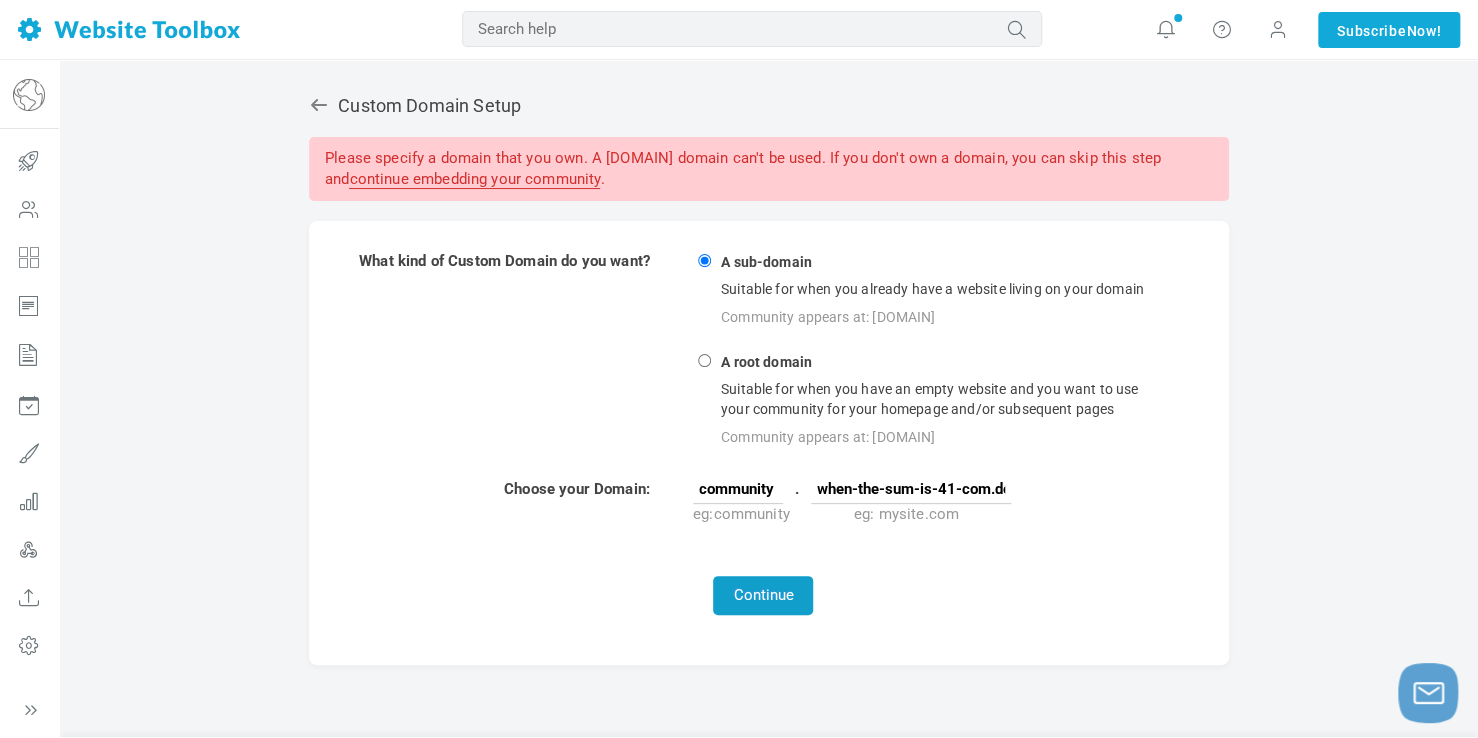click on "Continue" at bounding box center (763, 595) 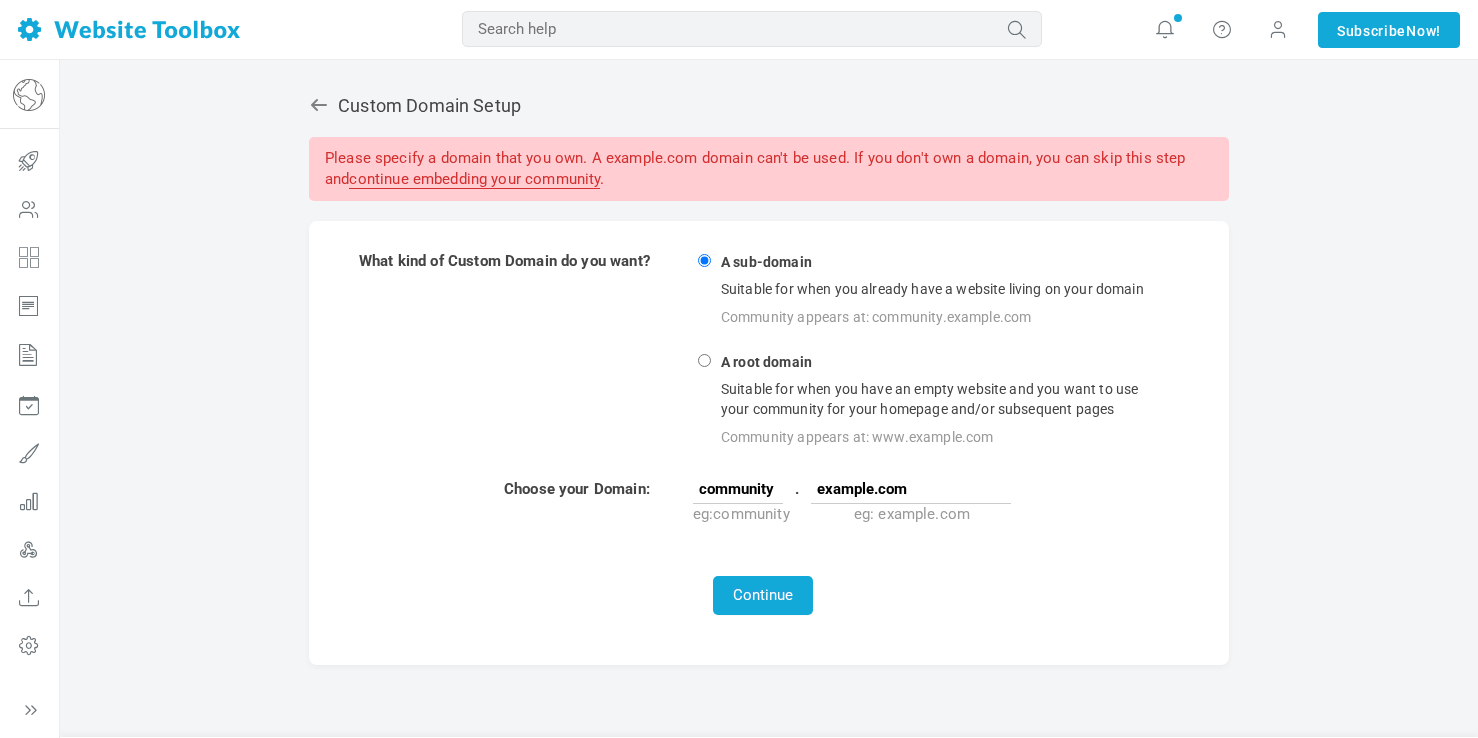scroll, scrollTop: 0, scrollLeft: 0, axis: both 